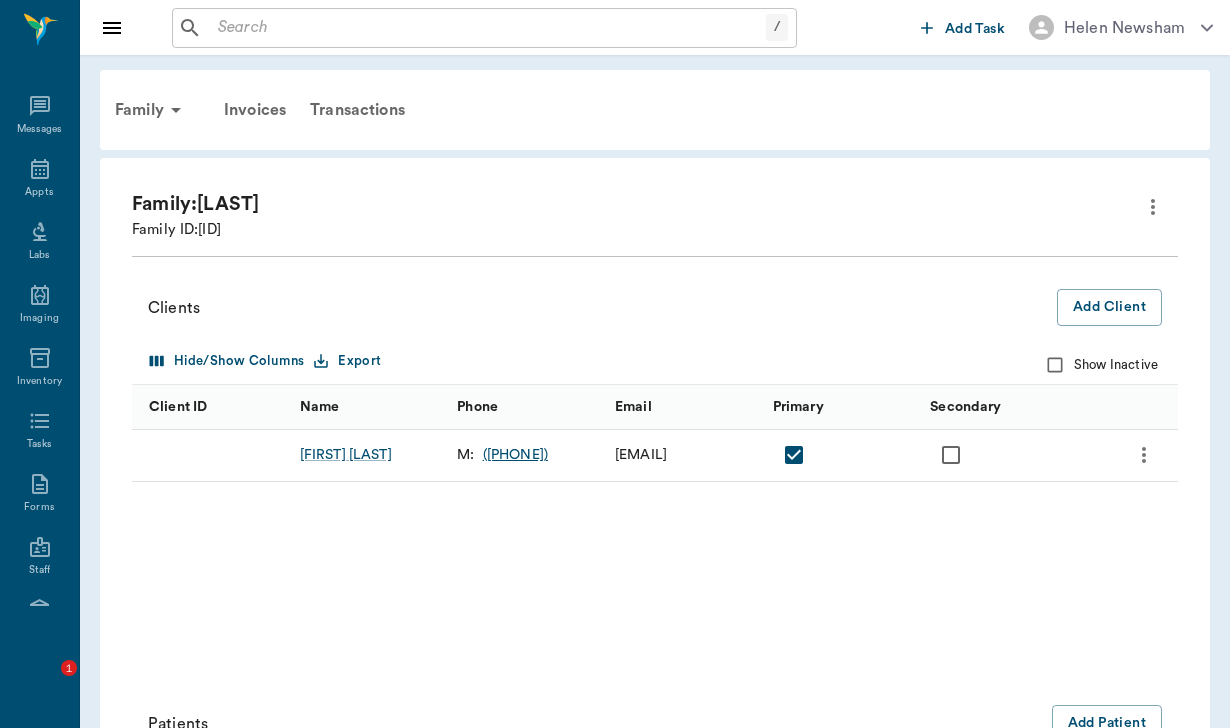 scroll, scrollTop: 0, scrollLeft: 0, axis: both 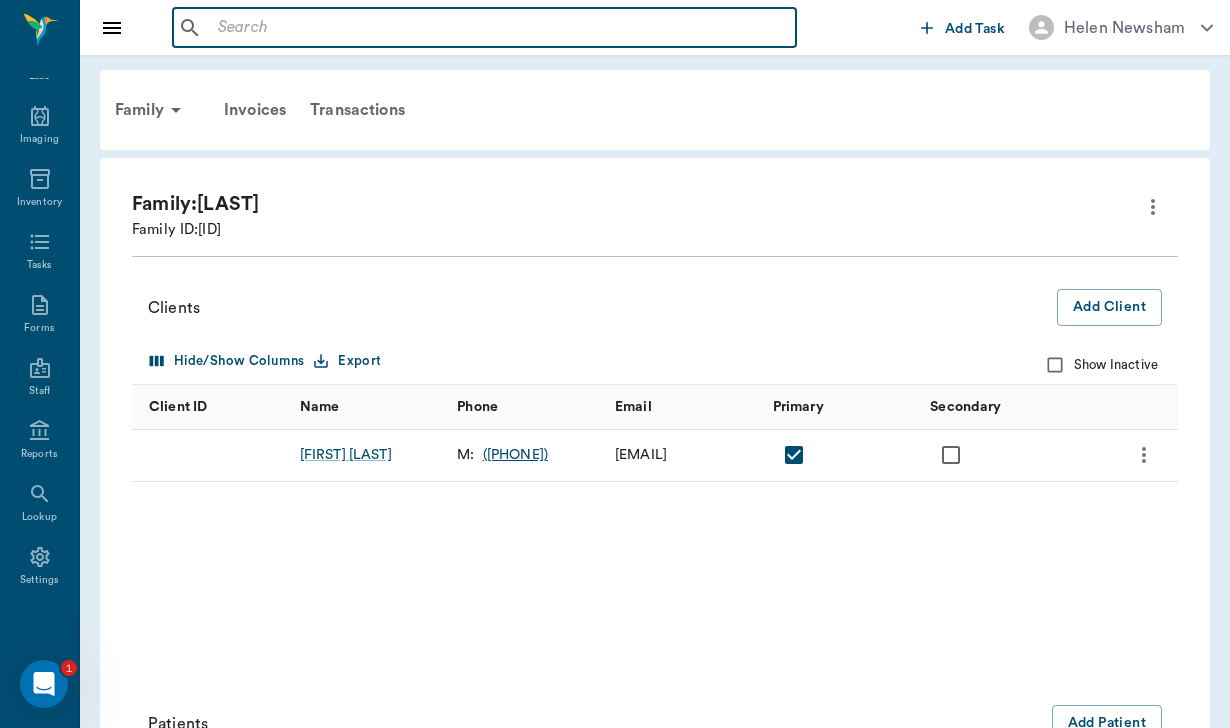 click at bounding box center (499, 28) 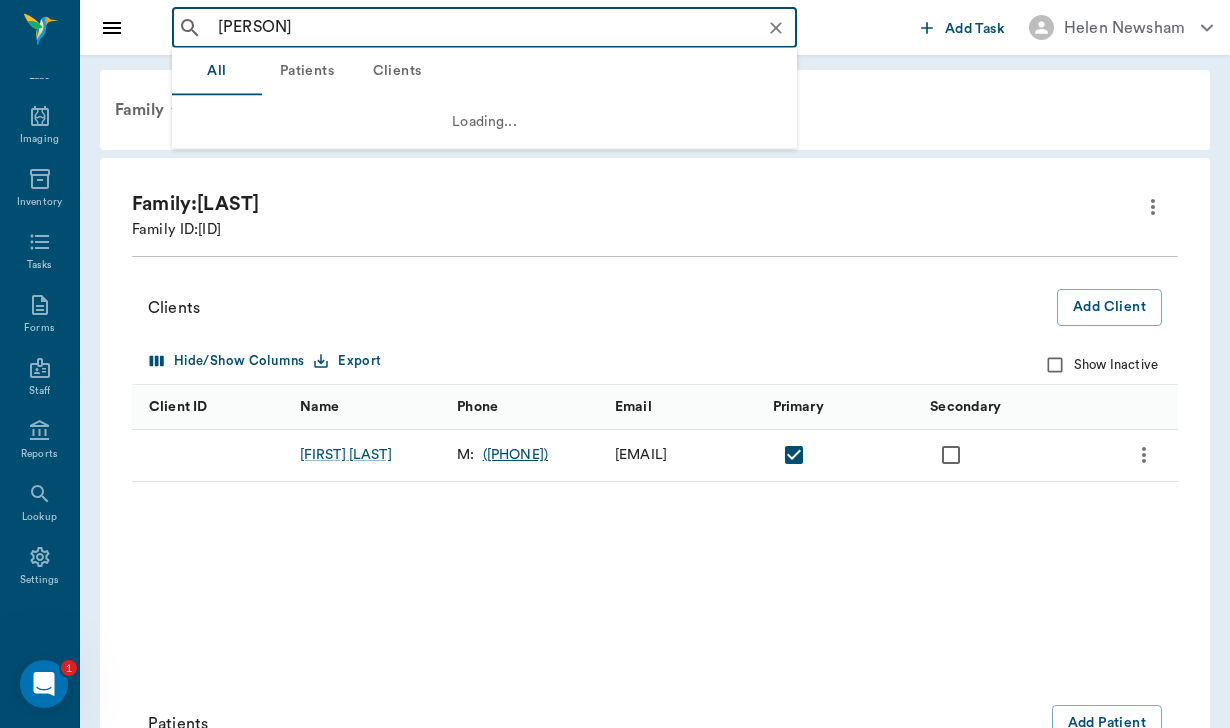 type on "[LAST]" 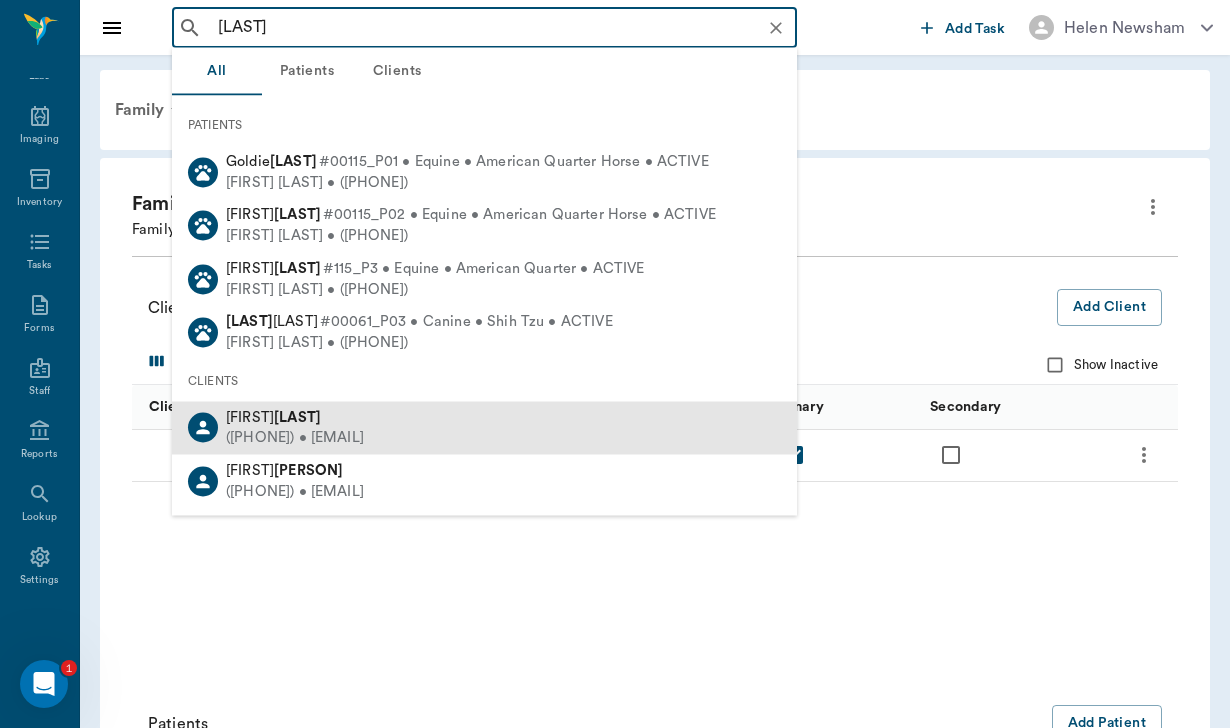 click on "([PHONE])   • [EMAIL]" at bounding box center (295, 438) 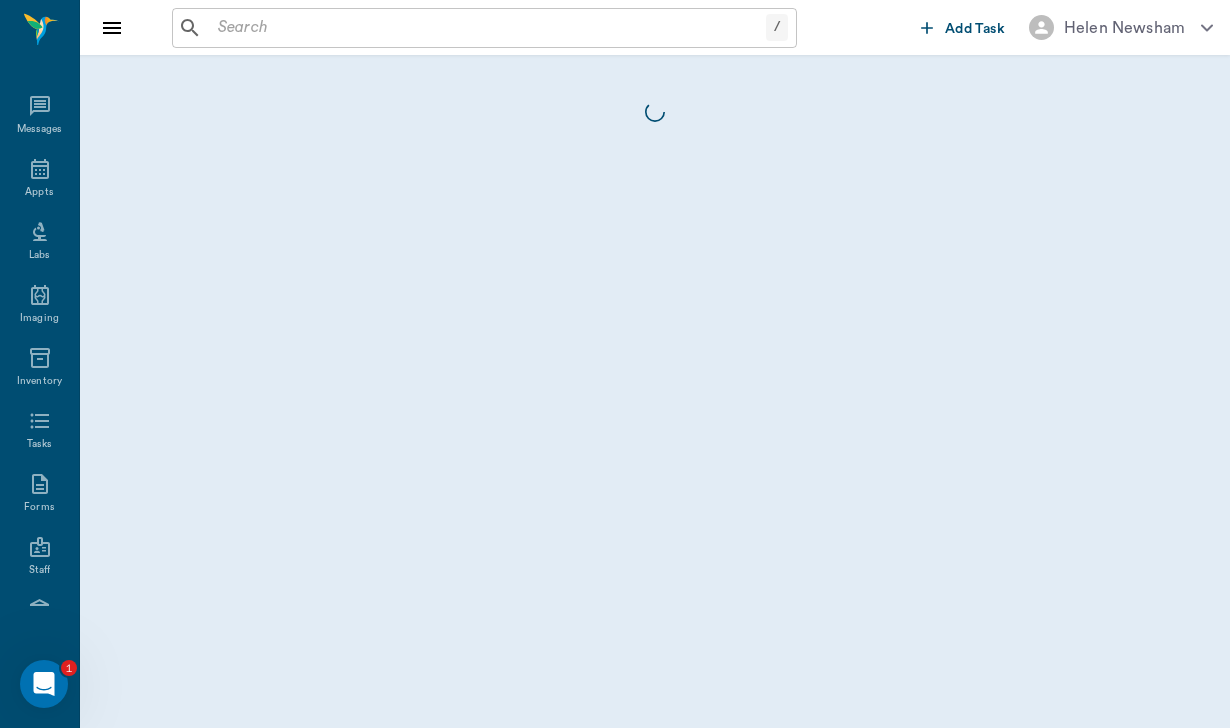 scroll, scrollTop: 184, scrollLeft: 0, axis: vertical 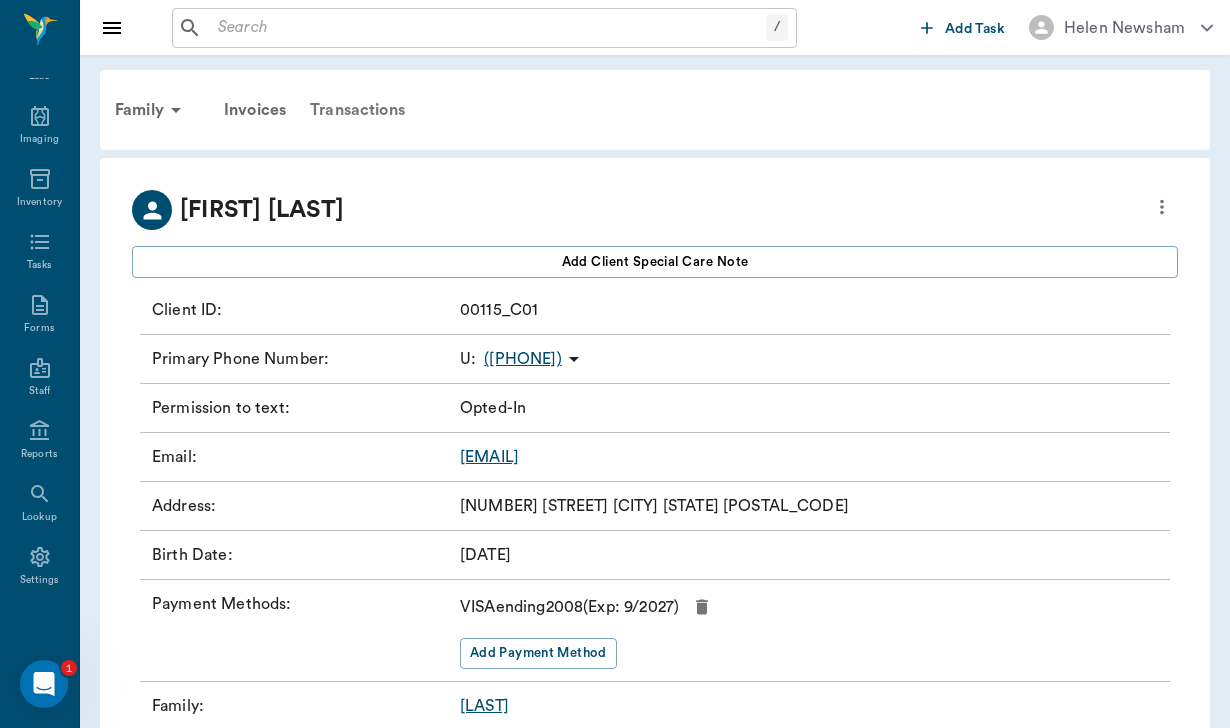 click on "Transactions" at bounding box center [357, 110] 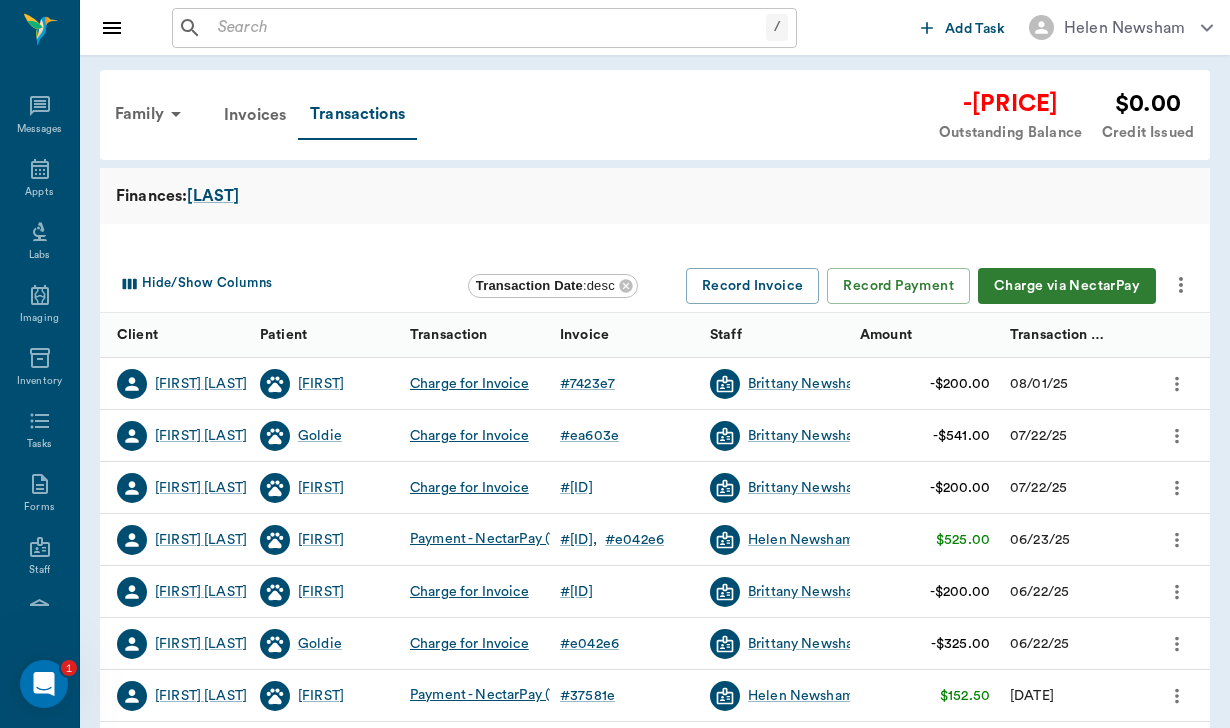 scroll, scrollTop: 184, scrollLeft: 0, axis: vertical 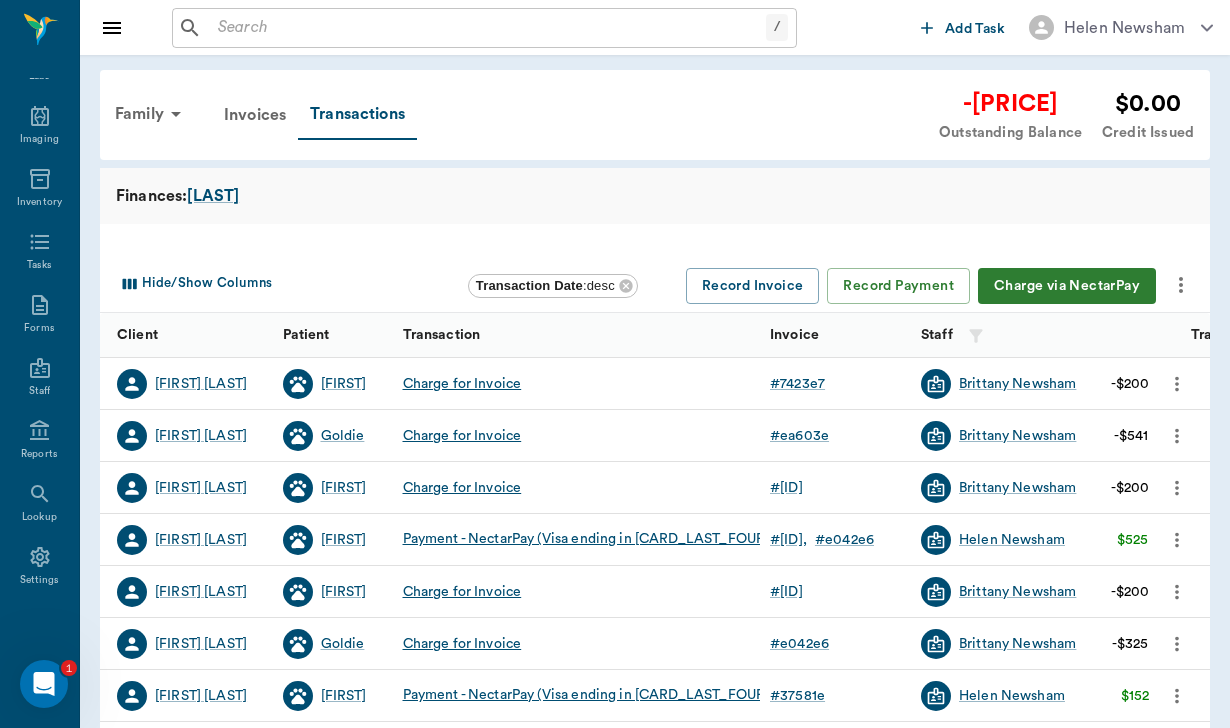click on "Charge via NectarPay" at bounding box center [1067, 286] 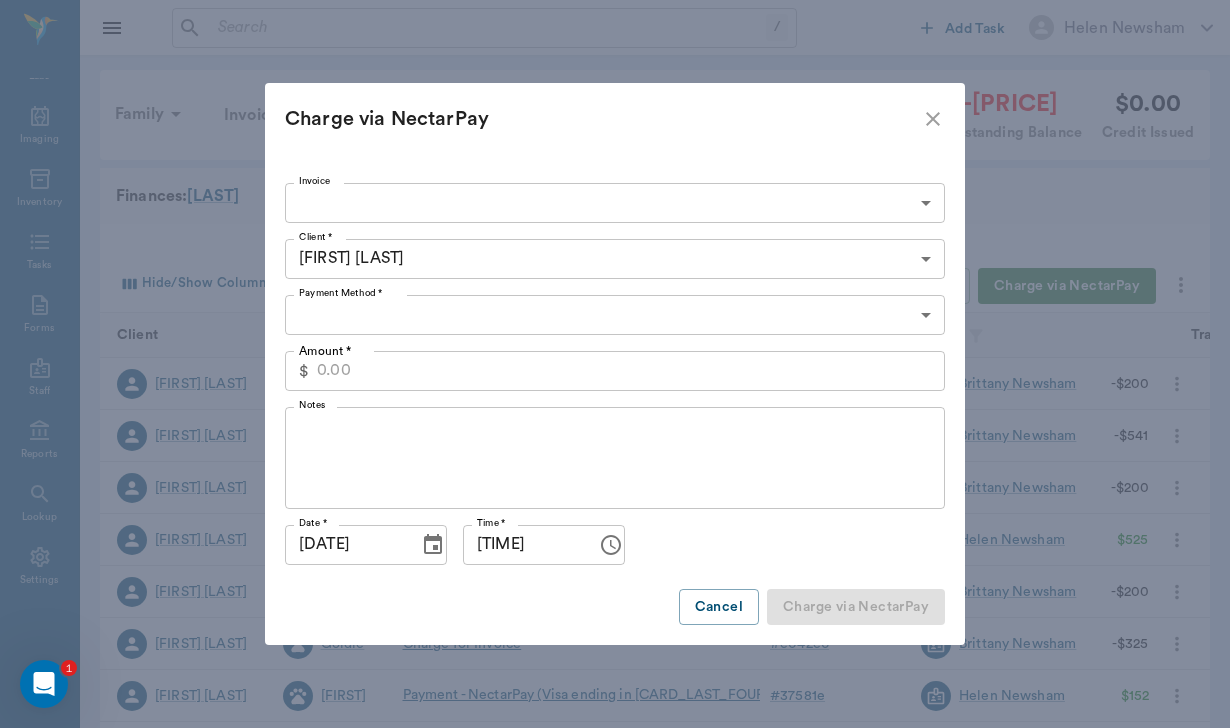 type on "CREDIT_CARDS_ON_FILE" 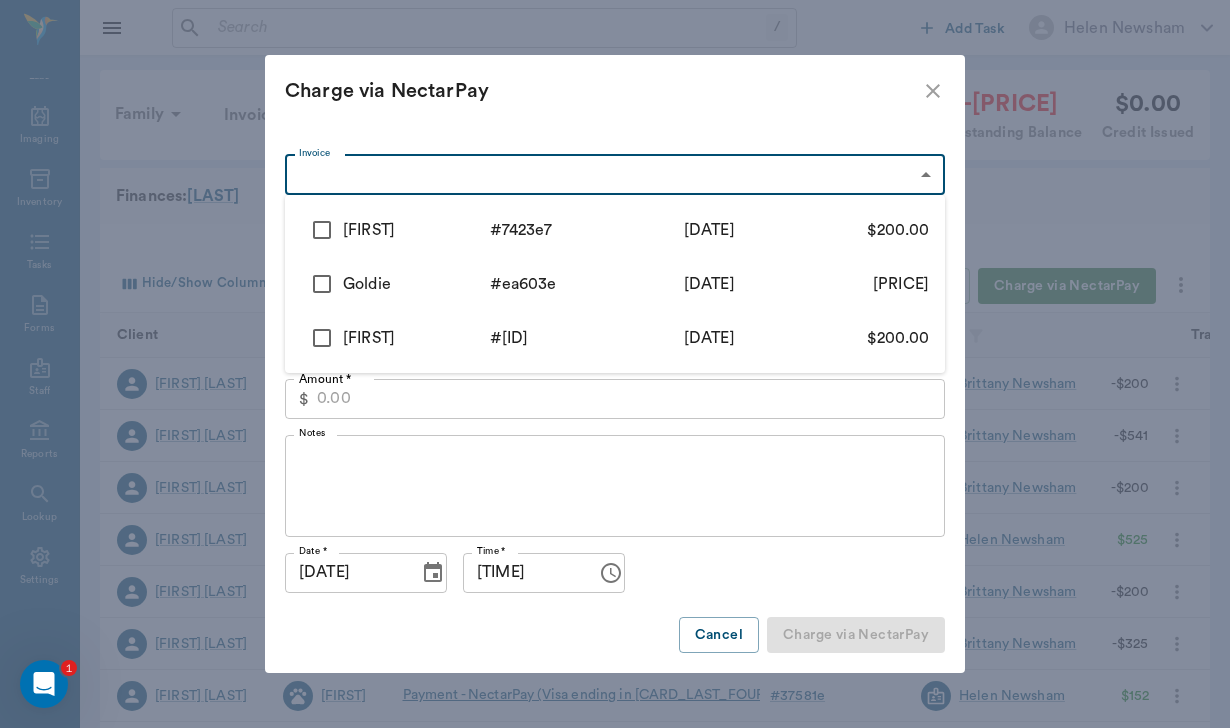 click on "#[NUMBER]_[LETTER]    Helen Newsham Nectar Messages Appts Labs Imaging Inventory Tasks Forms Staff Reports Lookup Settings Family Invoices Transactions -$941.00 Outstanding Balance $0.00 Credit Issued Finances:    Barnes Hide/Show Columns Transaction Date :  desc Record Invoice Record Payment Charge via NectarPay Client Patient Transaction Invoice Staff Amount Transaction Date Virginia Barnes Mel Charge for Invoice # [ID] Brittany Newsham -$200.00 [DATE] Virginia Barnes Goldie Charge for Invoice # [ID] Brittany Newsham -$541.00 [DATE] Virginia Barnes Sunshine Charge for Invoice # [ID] Brittany Newsham -$200.00 [DATE] Virginia Barnes Sunshine Payment - NectarPay (Visa ending in [NUMBER]) # [ID] # [ID] Helen Newsham $525.00 [DATE] Virginia Barnes Sunshine Charge for Invoice # [ID] Brittany Newsham -$200.00 [DATE] Virginia Barnes Goldie Charge for Invoice # [ID] Brittany Newsham -$325.00 [DATE] Virginia Barnes Sunshine Payment - NectarPay (Visa ending in [NUMBER]) # [ID] Helen Newsham $152.50 # #" at bounding box center (615, 615) 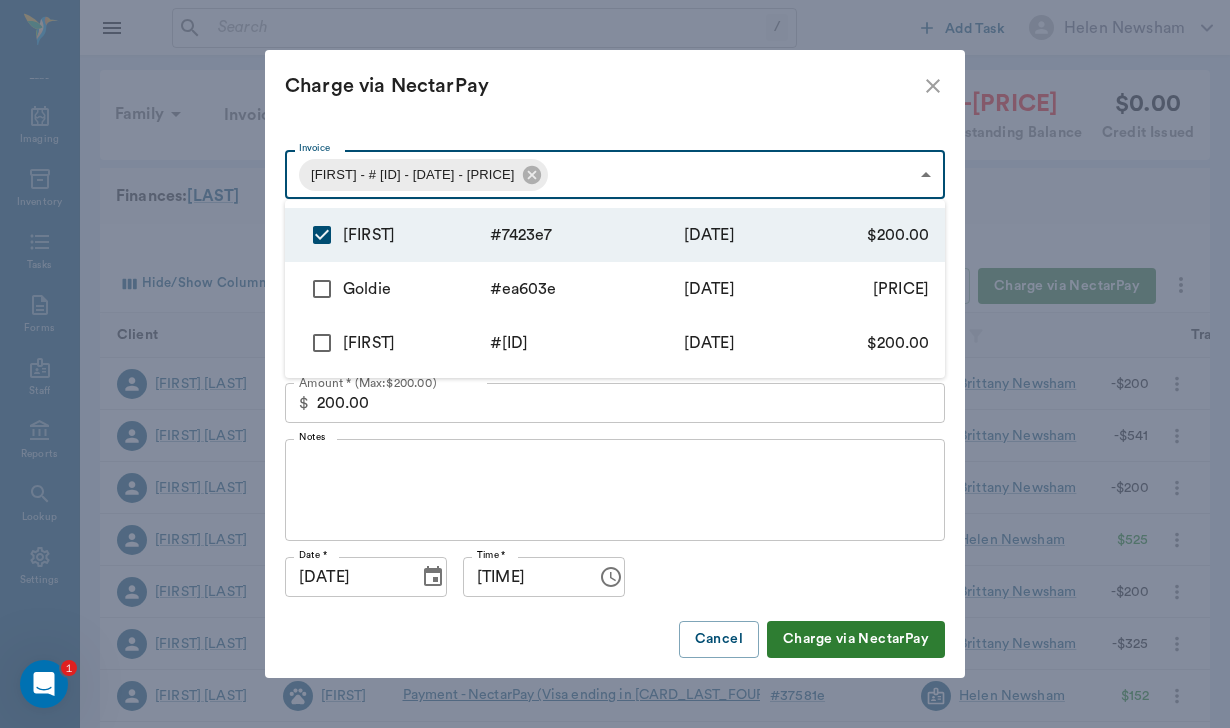 click at bounding box center (322, 289) 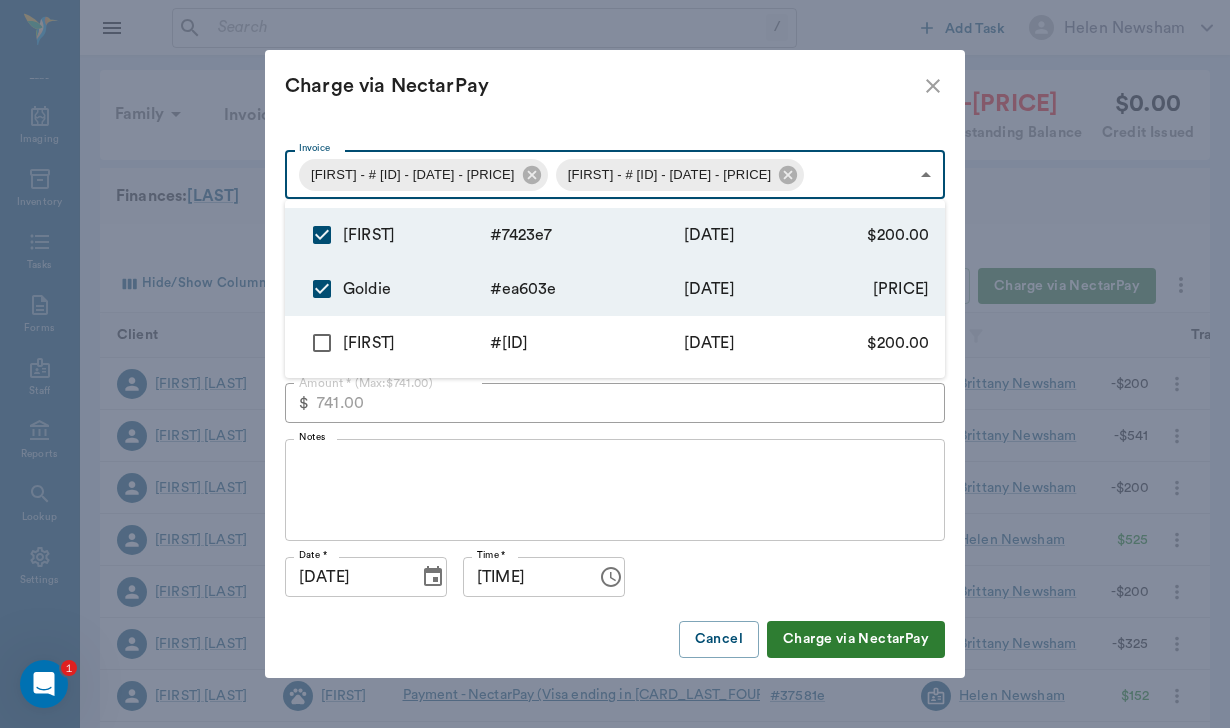 click at bounding box center (322, 343) 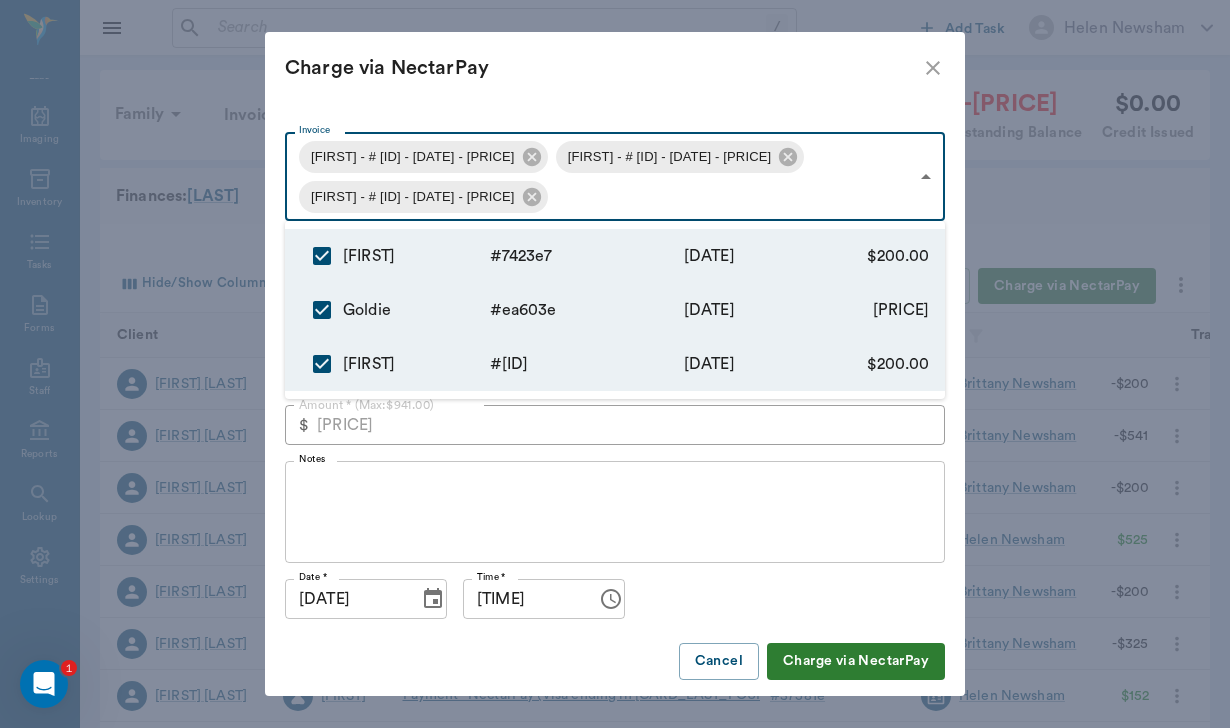 click at bounding box center [615, 364] 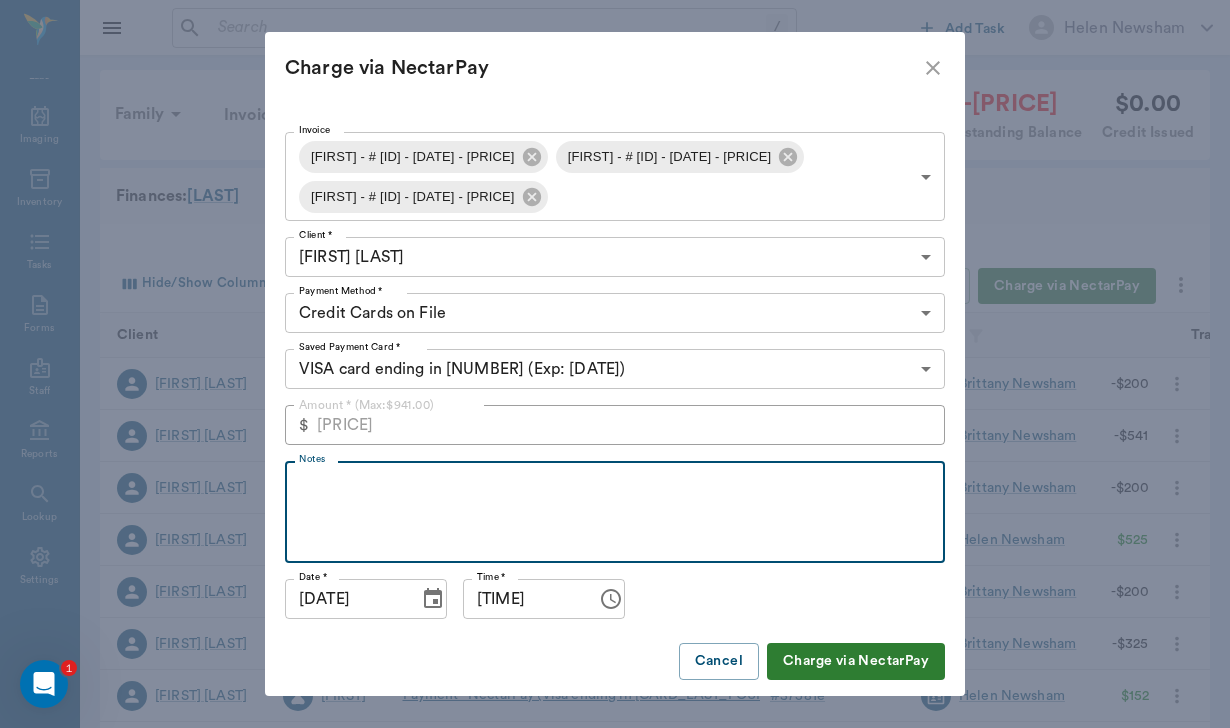 click on "Notes" at bounding box center (615, 512) 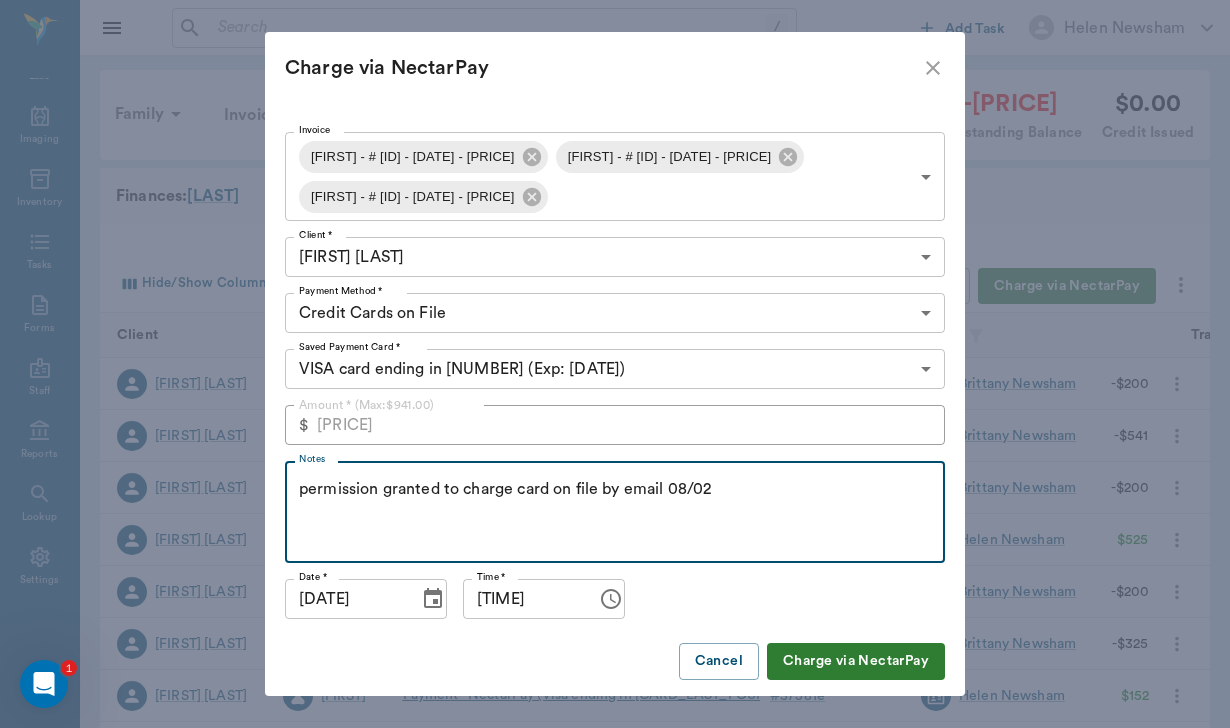 type on "permission granted to charge card on file by email 08/02" 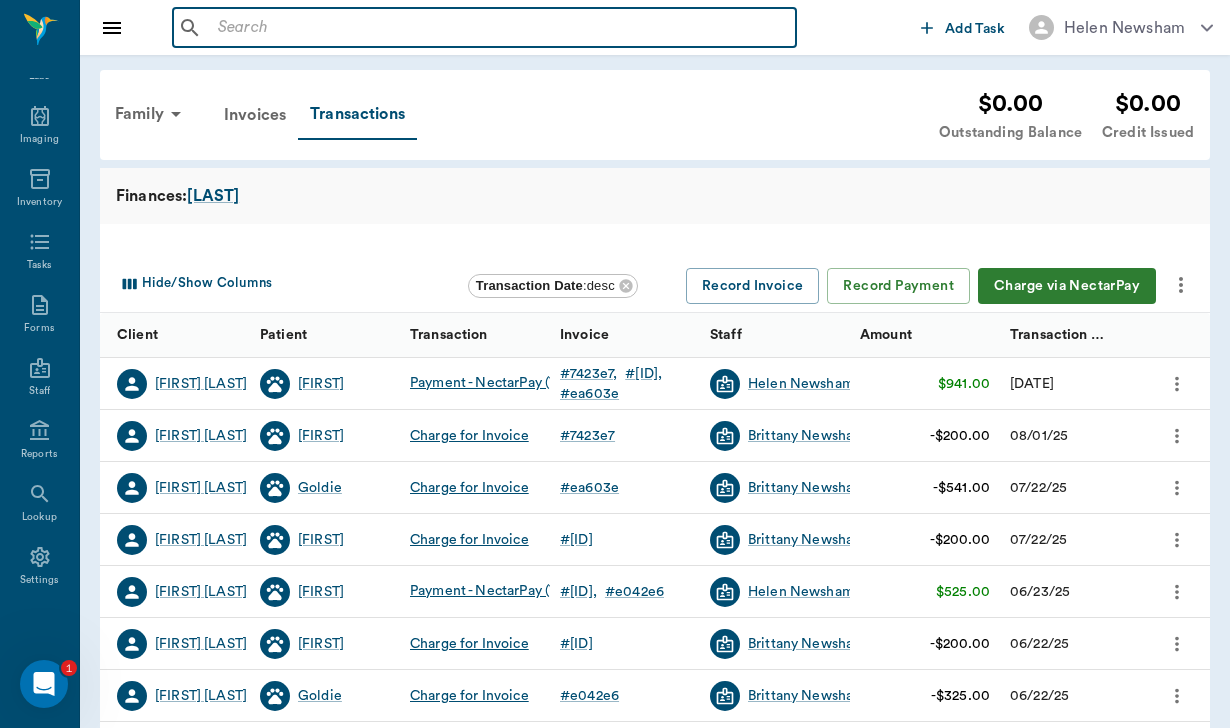 click at bounding box center (499, 28) 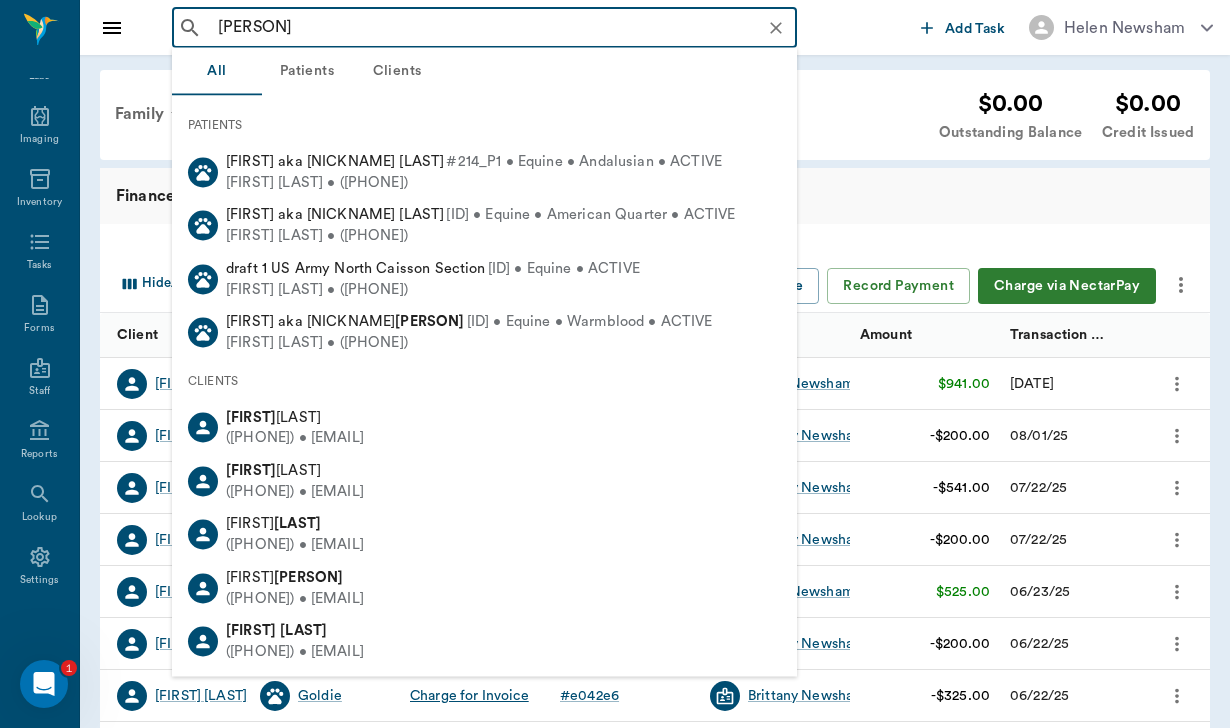 type on "[LAST]" 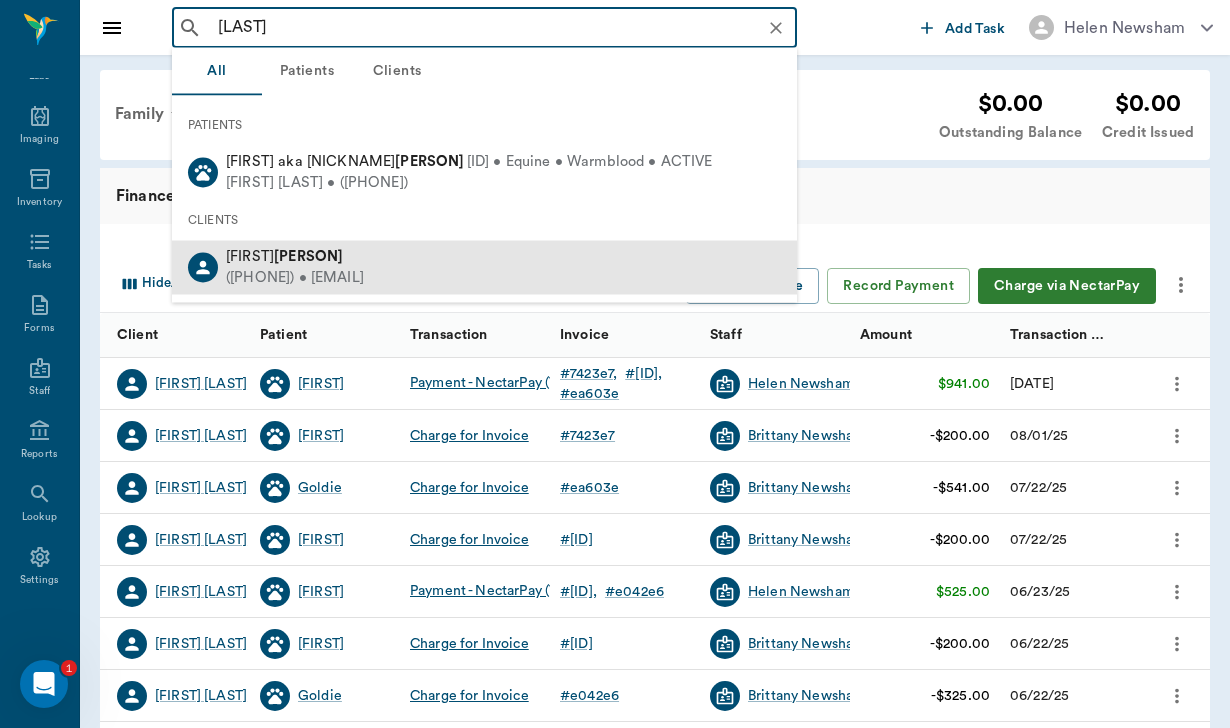 click on "[PERSON]" at bounding box center (308, 256) 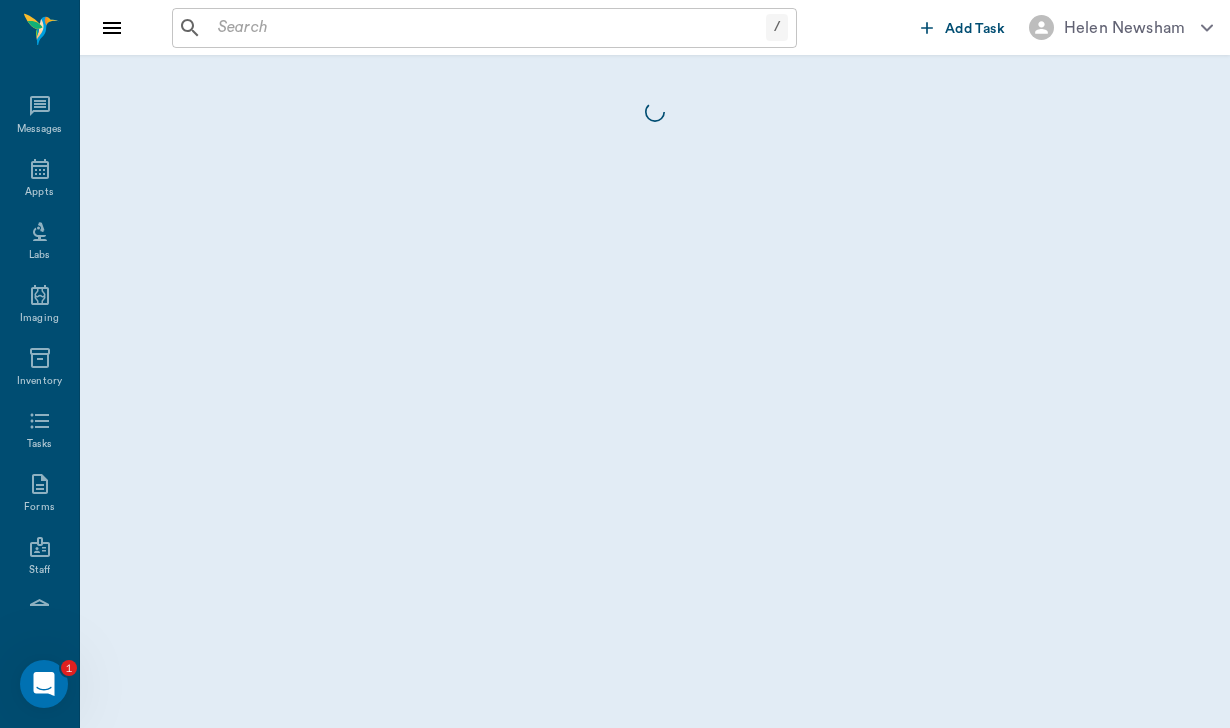 scroll, scrollTop: 184, scrollLeft: 0, axis: vertical 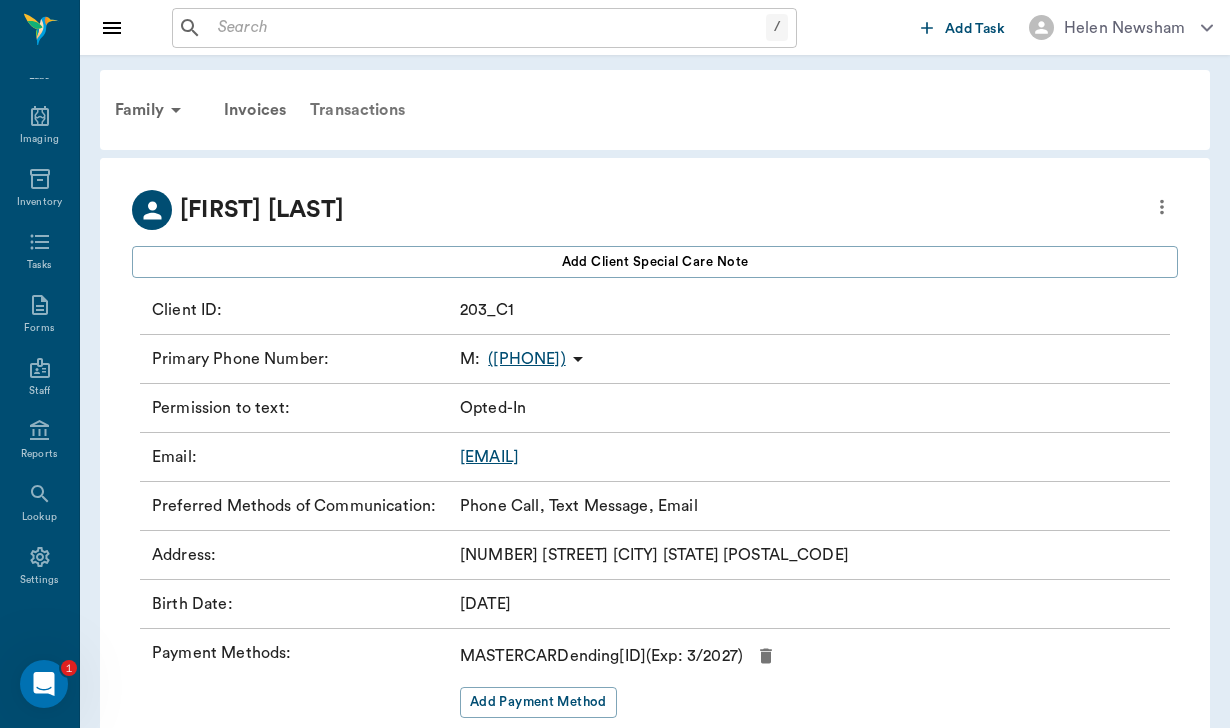 click on "Transactions" at bounding box center (357, 110) 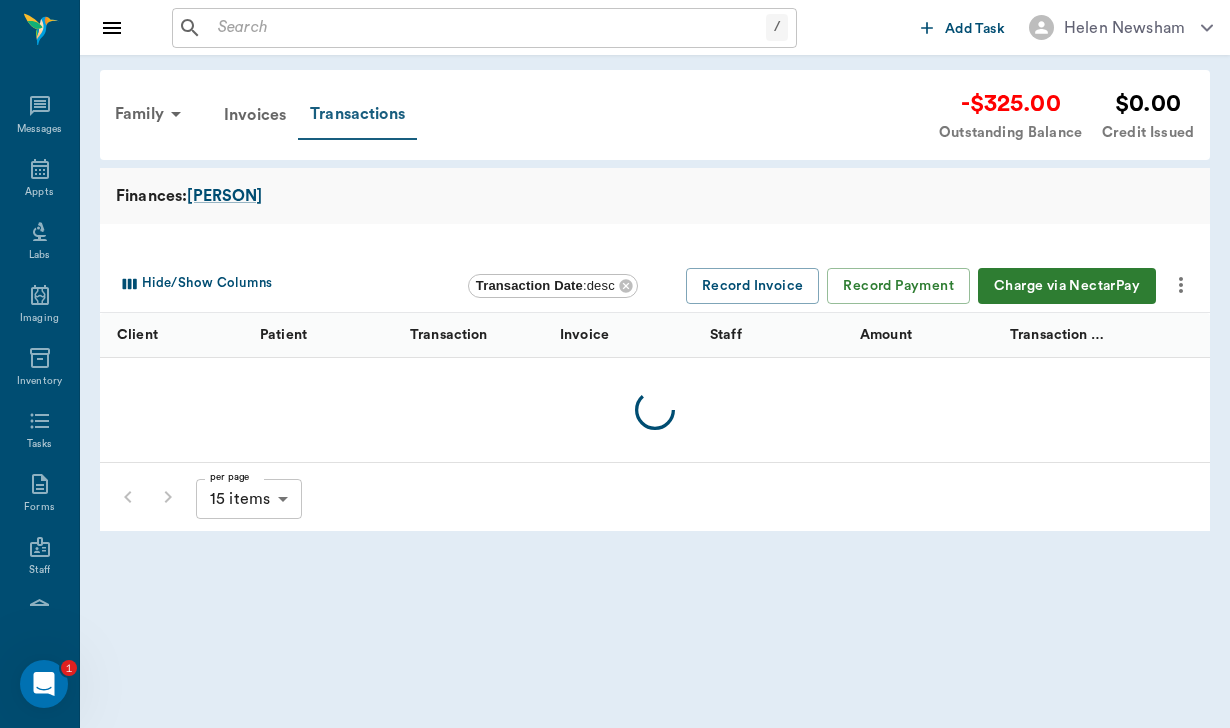 scroll, scrollTop: 184, scrollLeft: 0, axis: vertical 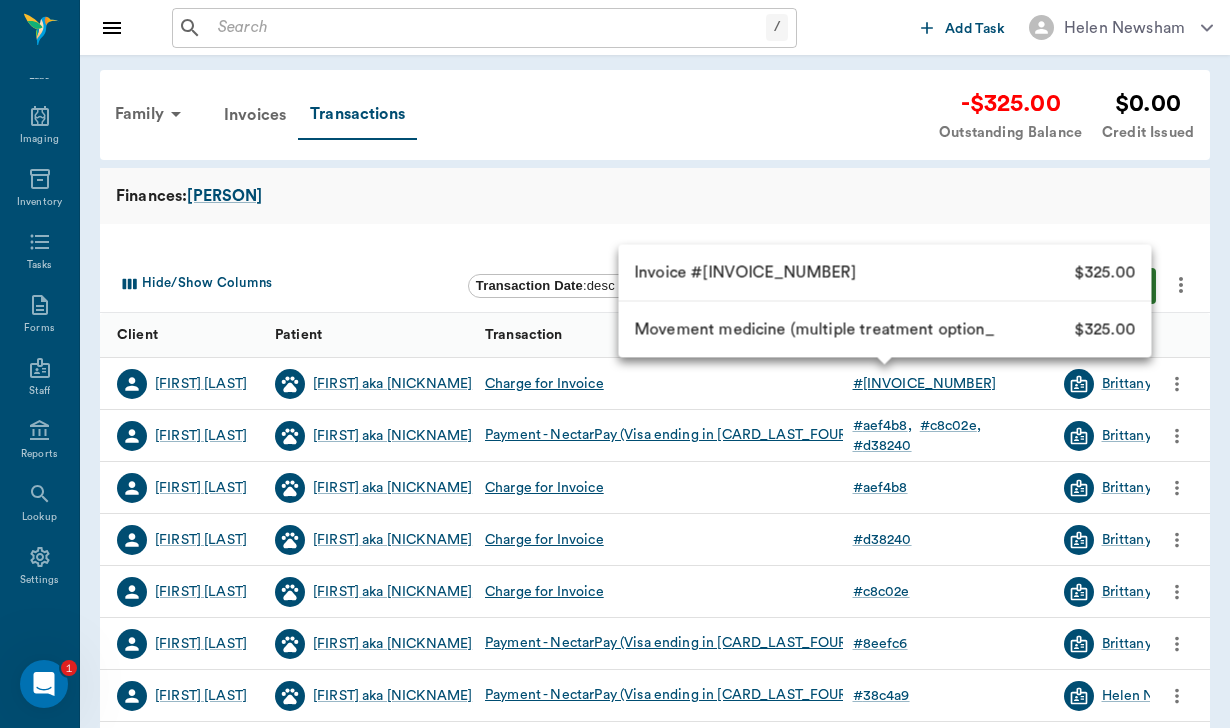 click on "# [NUMBER]" at bounding box center [925, 384] 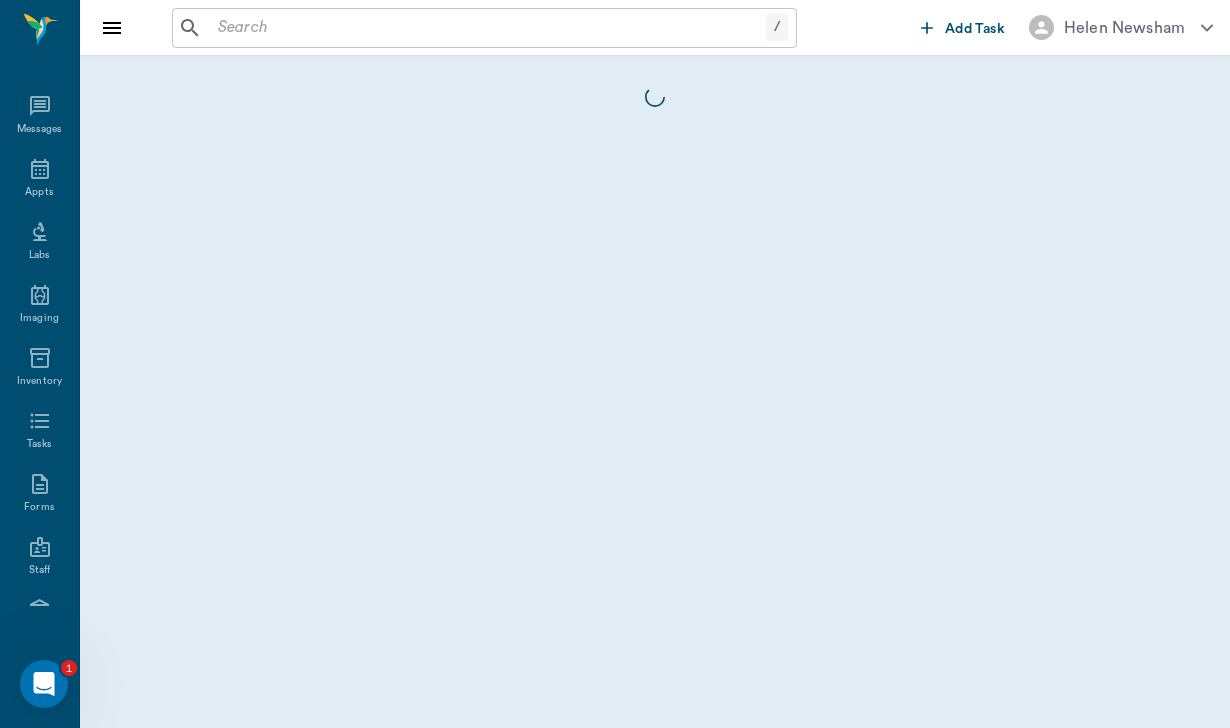 scroll, scrollTop: 184, scrollLeft: 0, axis: vertical 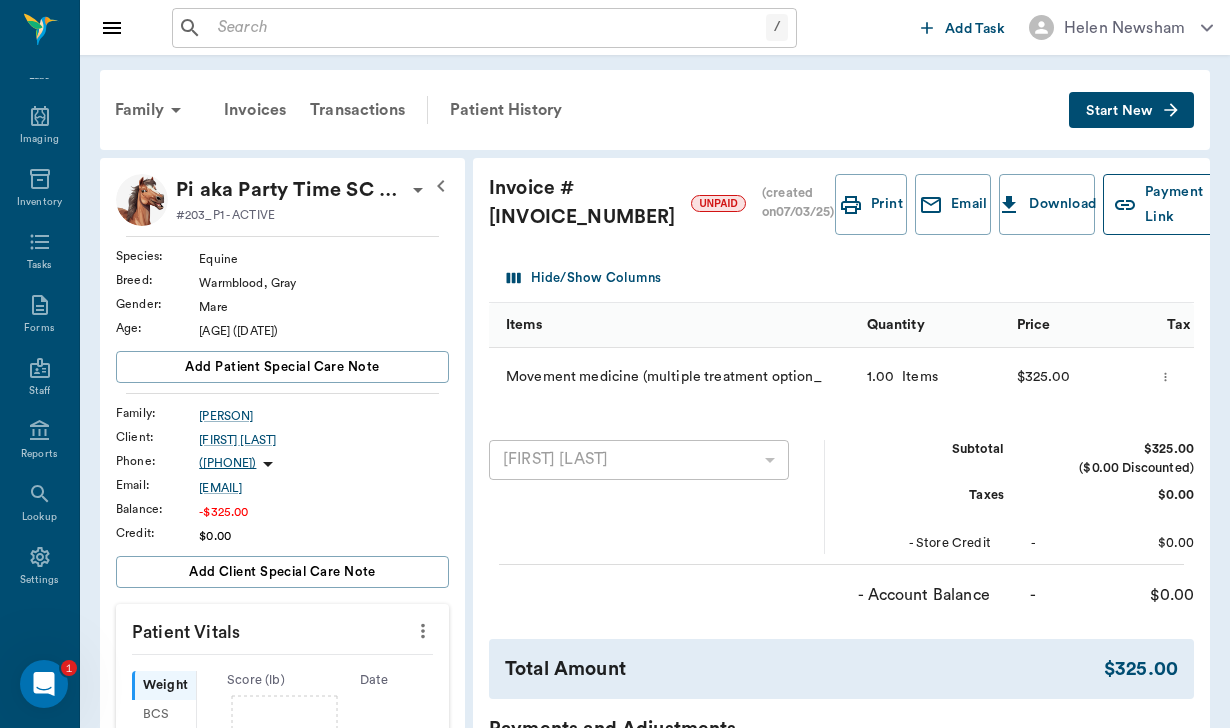 click 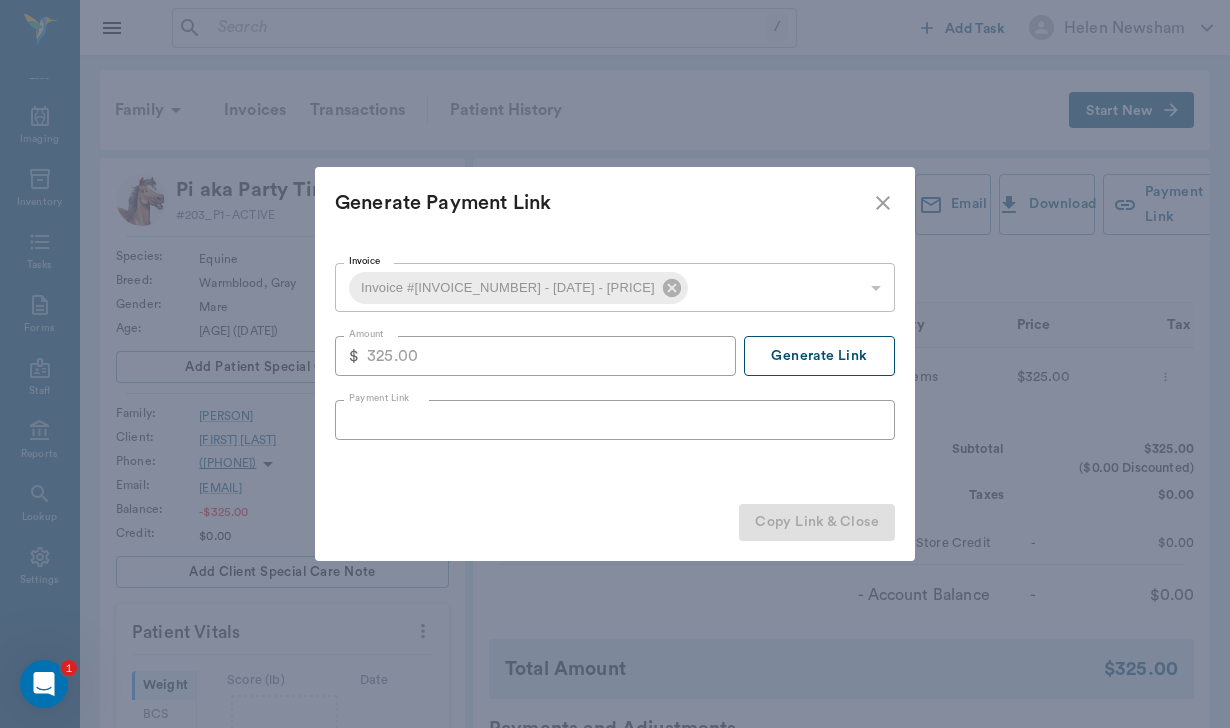 click on "Generate Link" at bounding box center (819, 356) 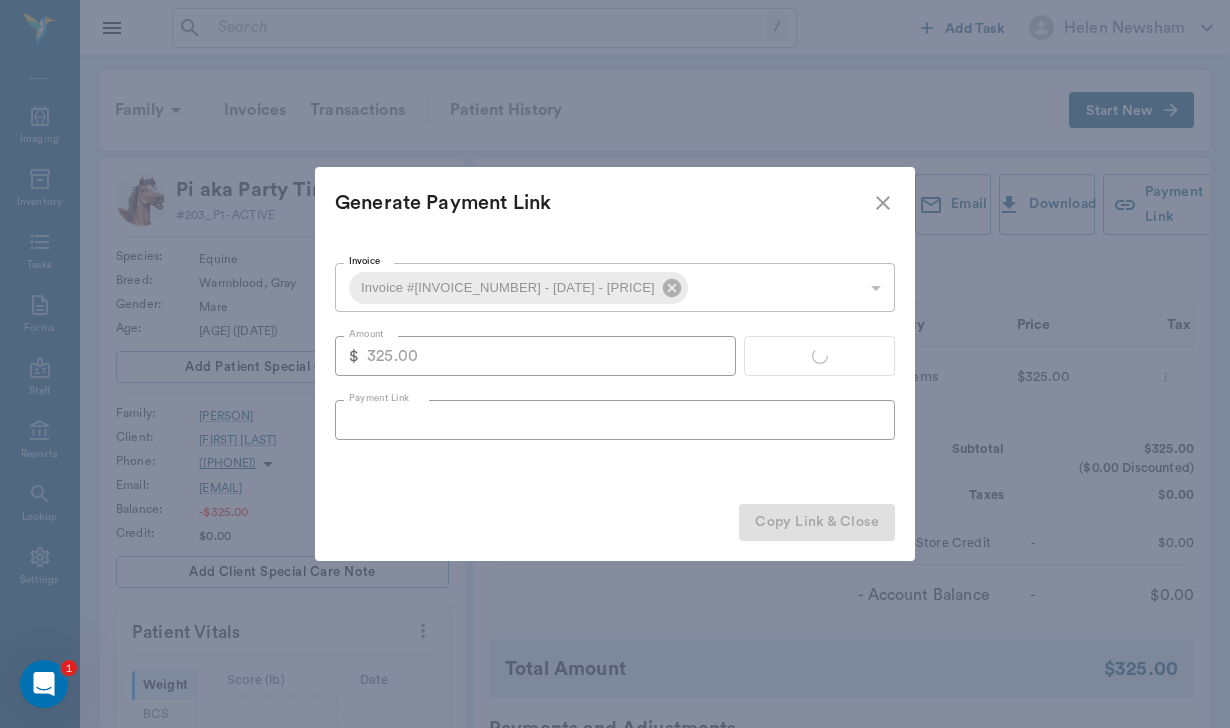 type on "https://nectarvet.paymentsonline.io/pay/cs_[ID]" 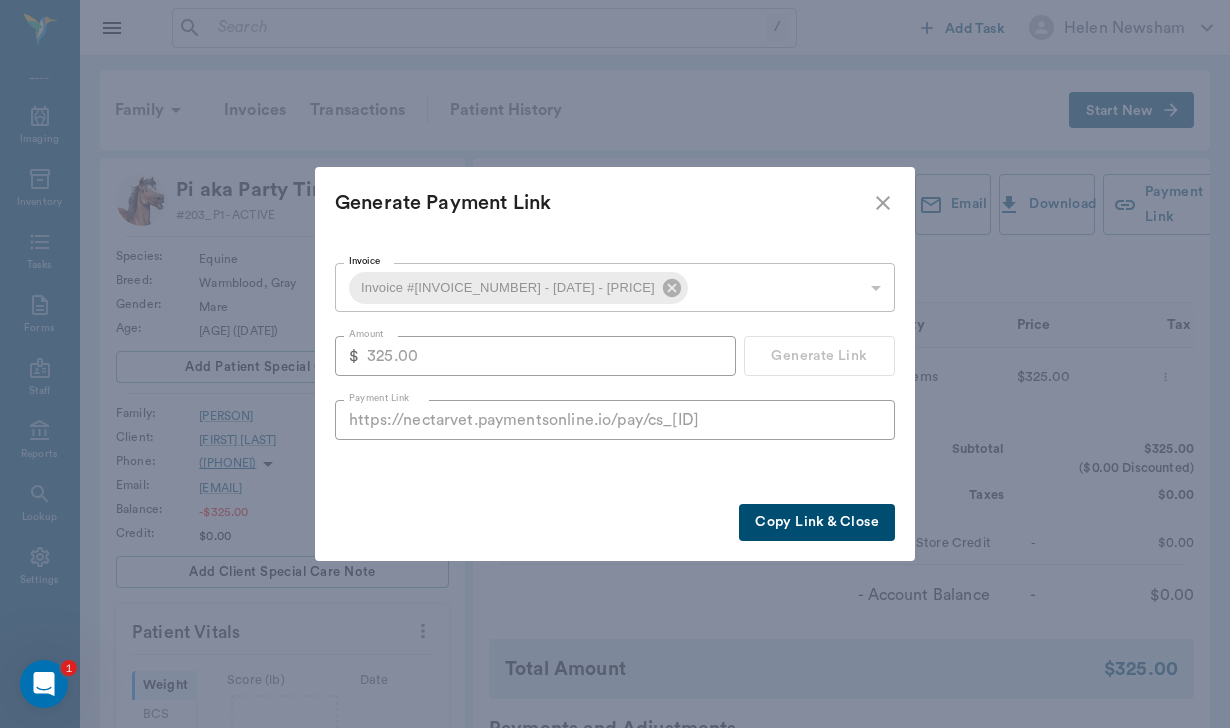click on "Copy Link & Close" at bounding box center (817, 522) 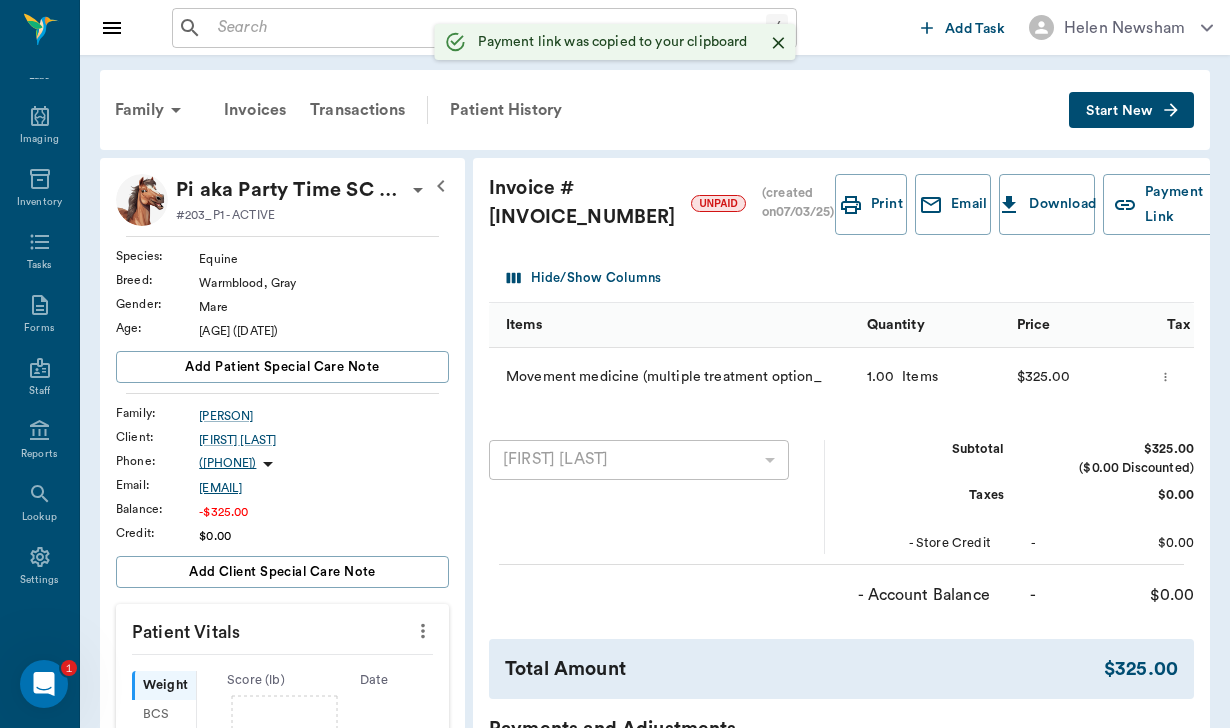 click on "[EMAIL]" at bounding box center (324, 488) 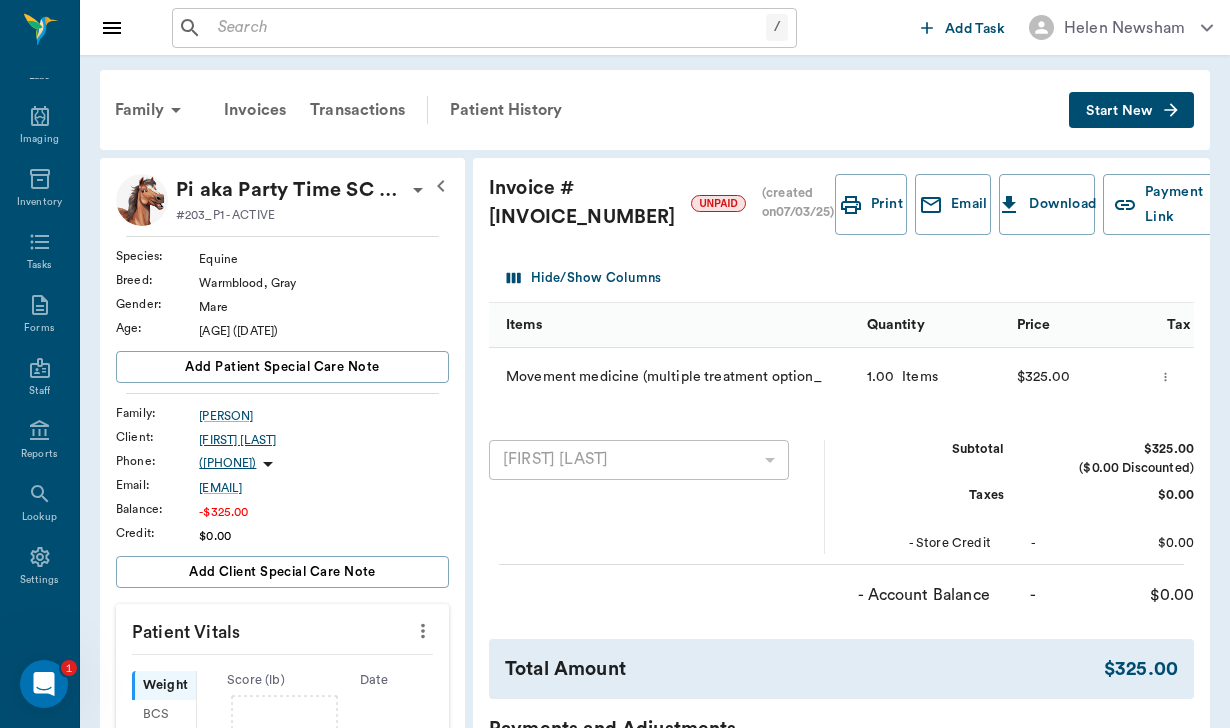 click on "[FIRST] [LAST]" at bounding box center [324, 440] 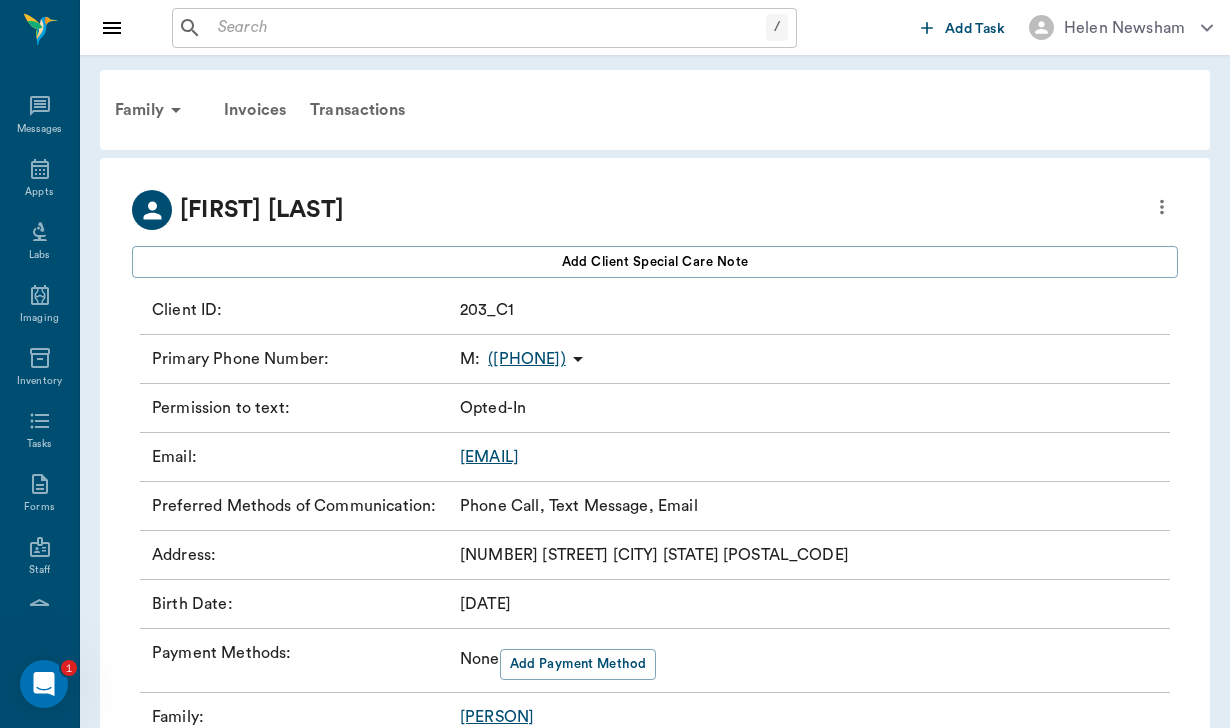 scroll, scrollTop: 184, scrollLeft: 0, axis: vertical 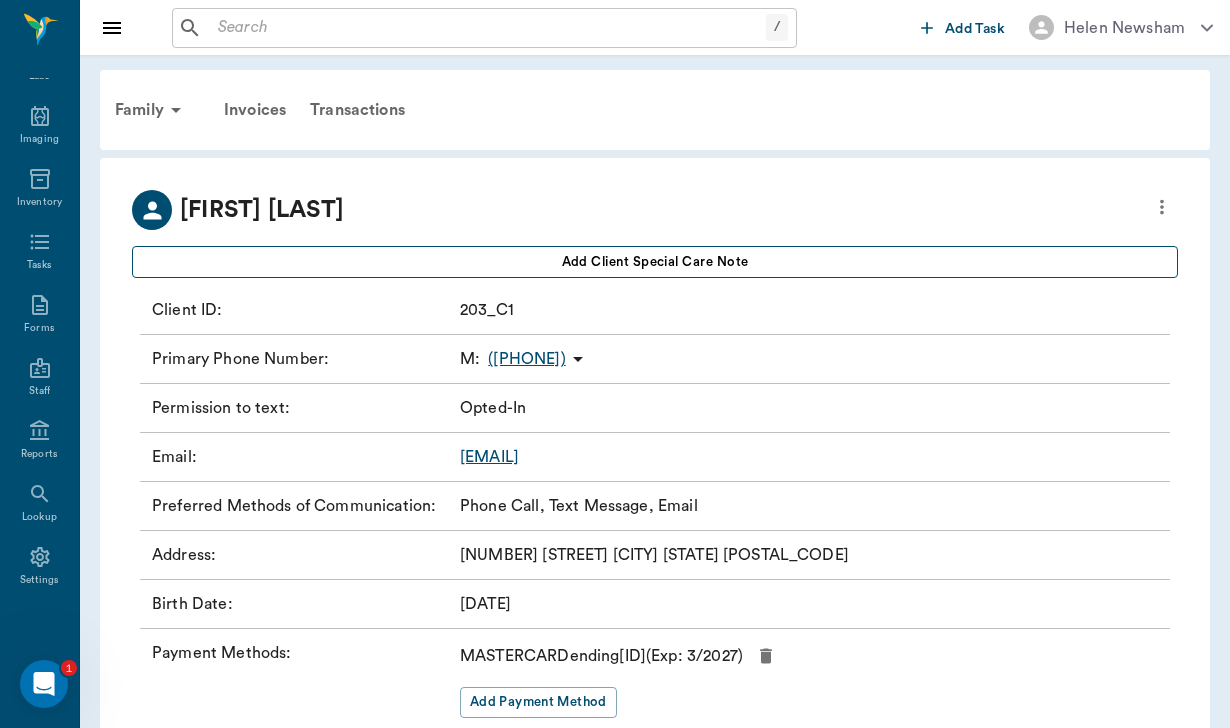click on "Add client Special Care Note" at bounding box center (655, 262) 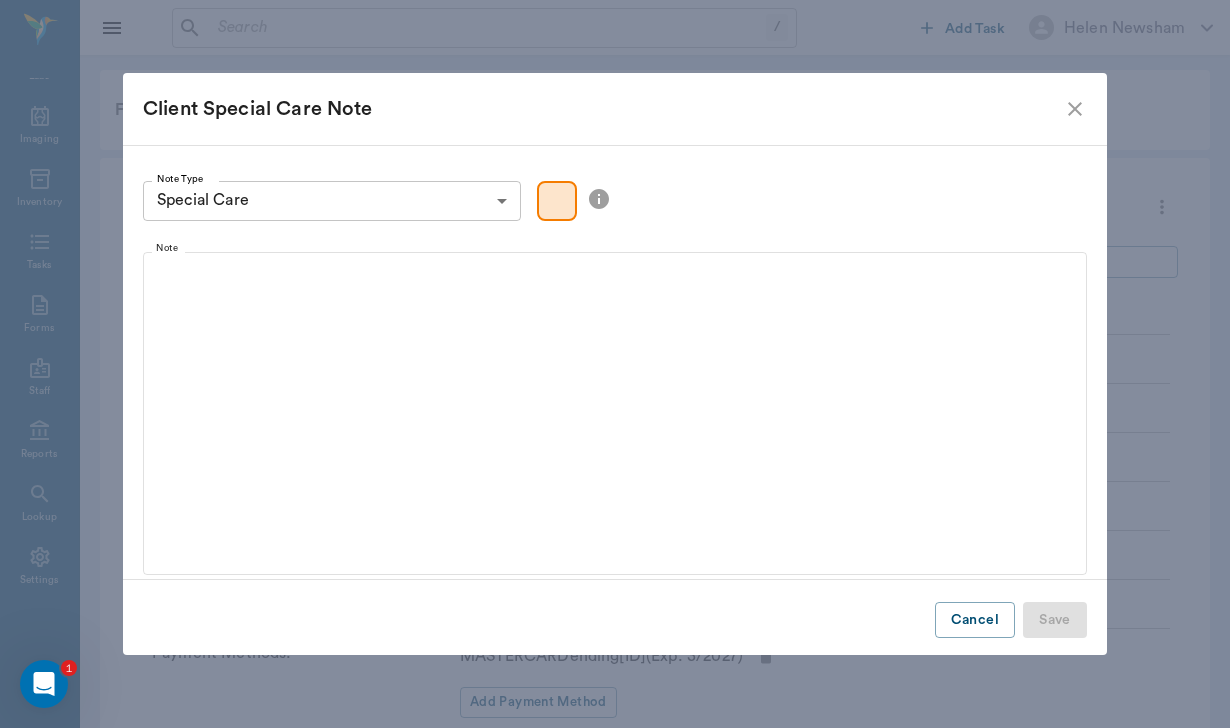 type 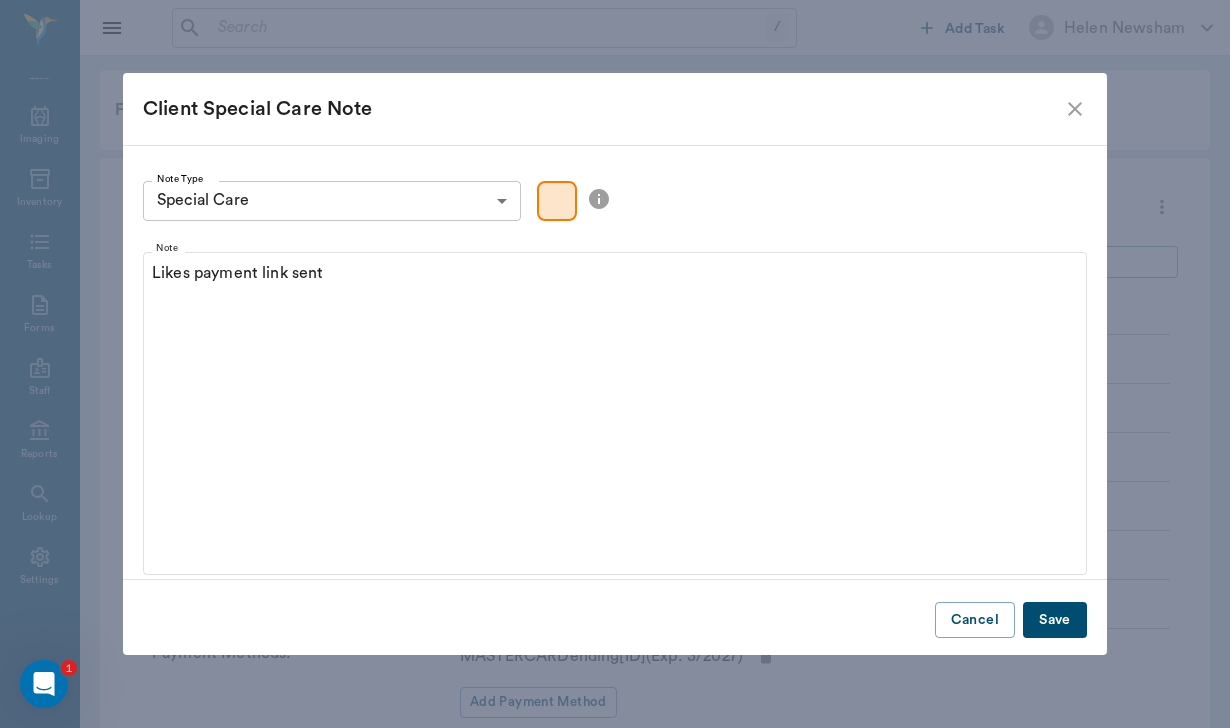 click on "Save" at bounding box center [1055, 620] 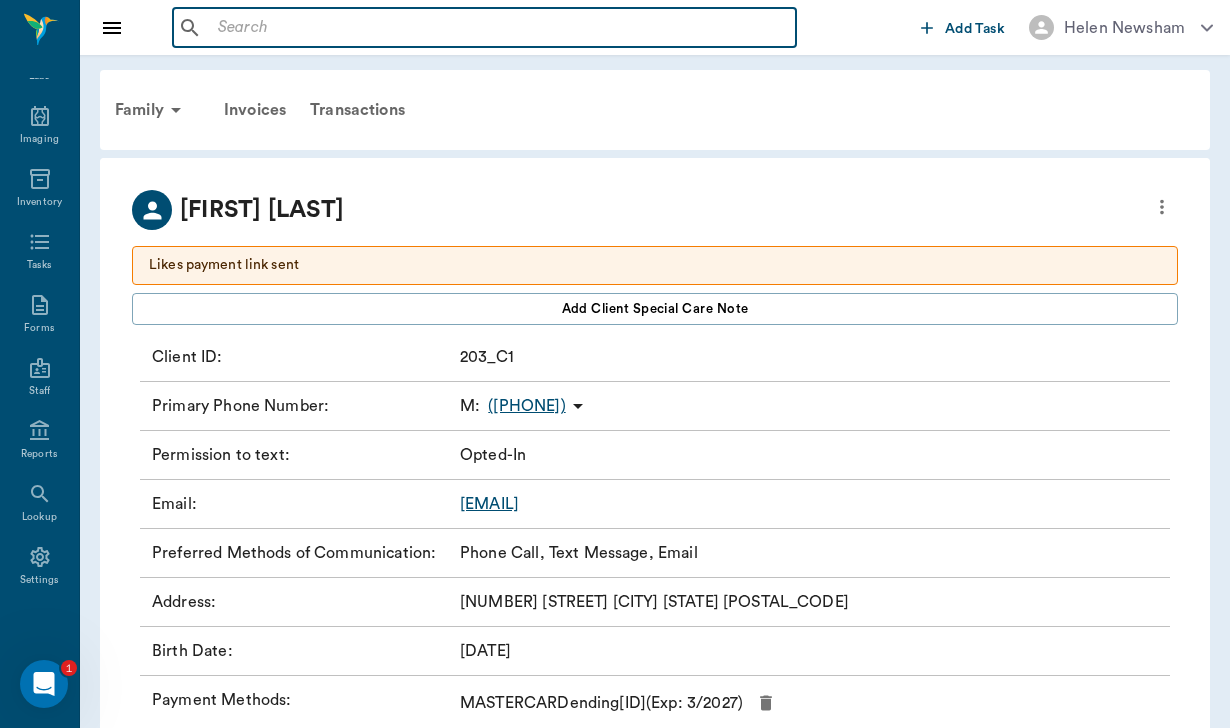 click at bounding box center (499, 28) 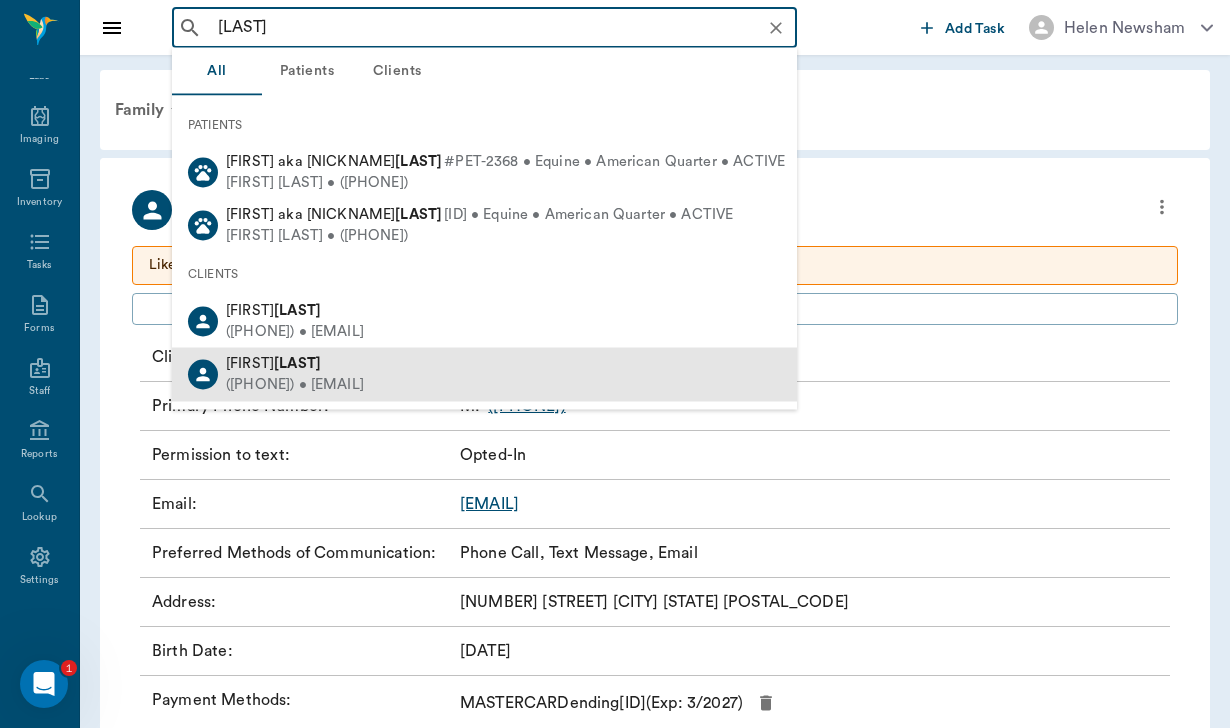 click on "[FIRST]  [LAST]" at bounding box center [295, 364] 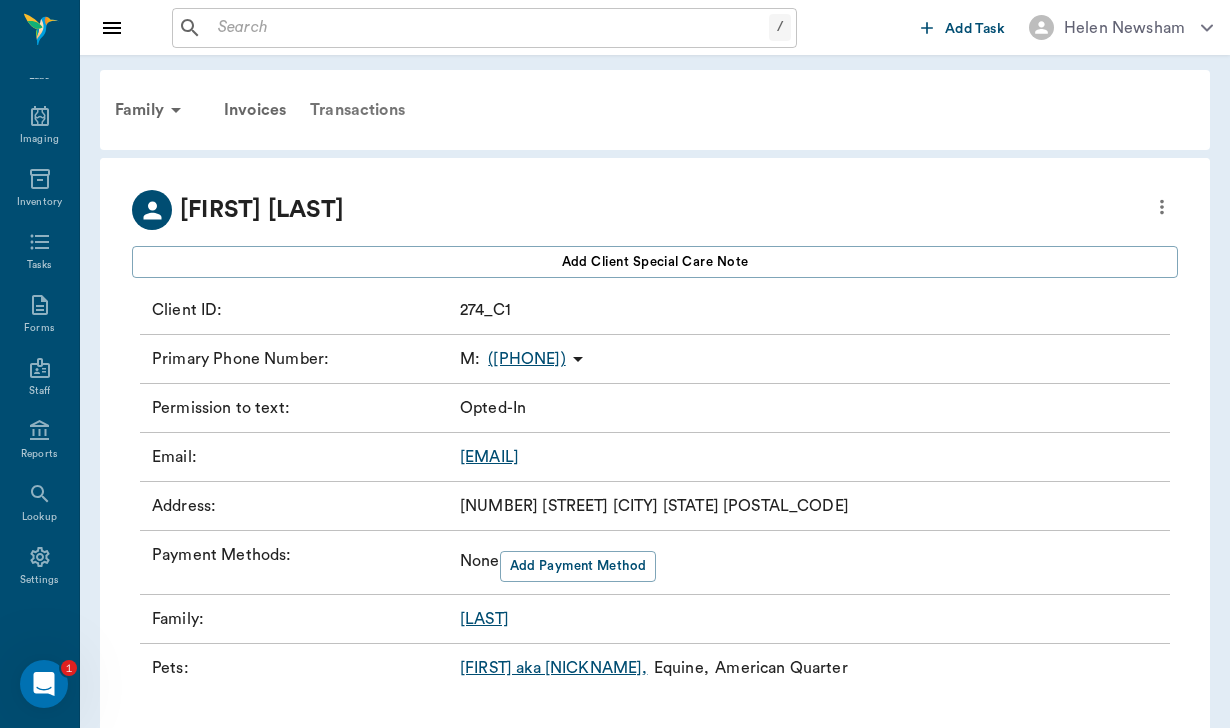 click on "Transactions" at bounding box center (357, 110) 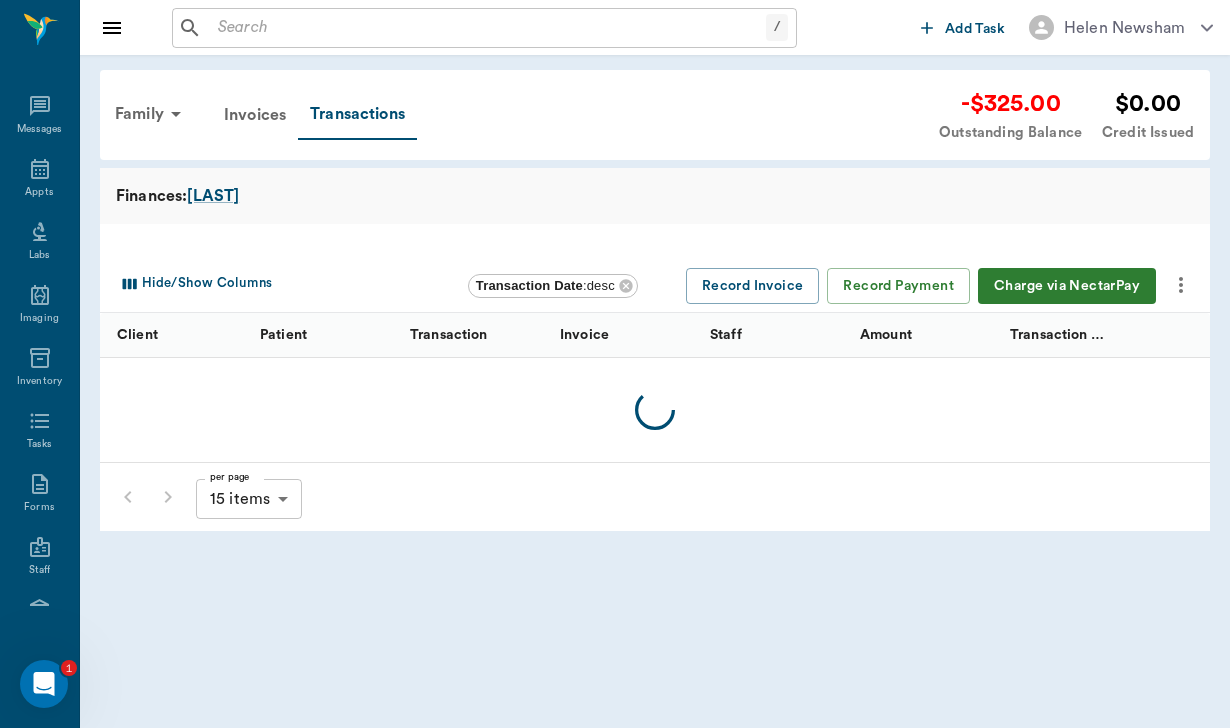 scroll, scrollTop: 184, scrollLeft: 0, axis: vertical 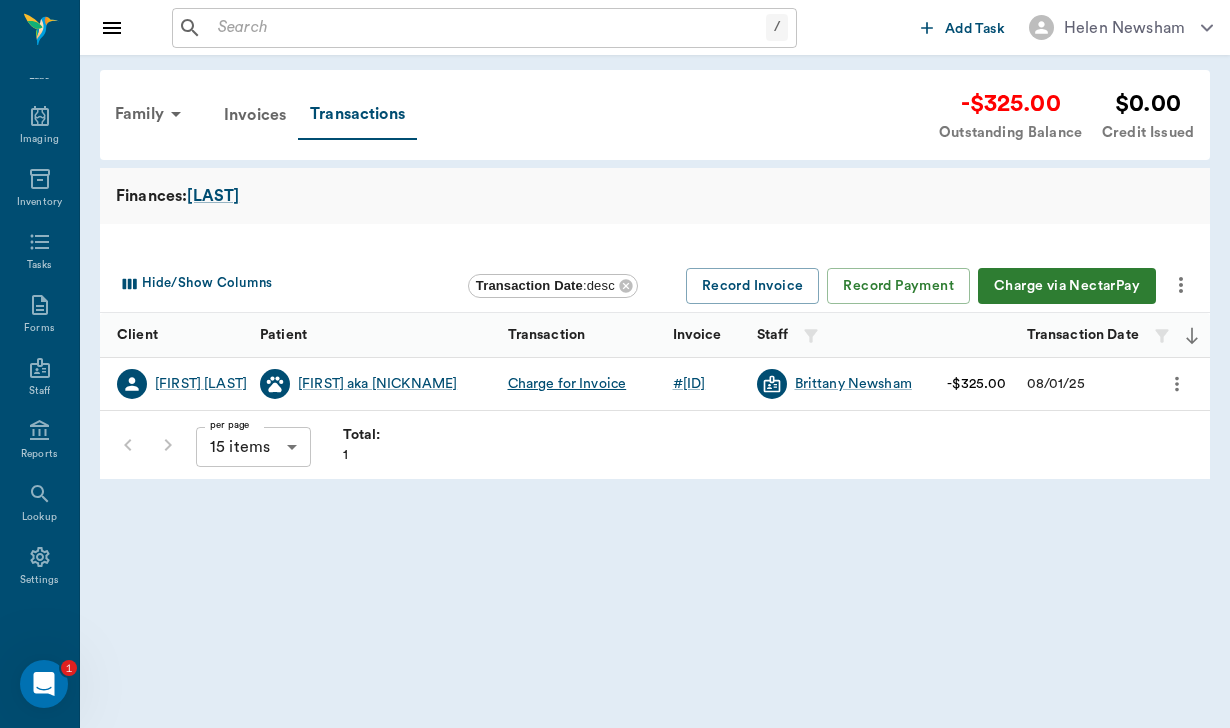 click at bounding box center [488, 28] 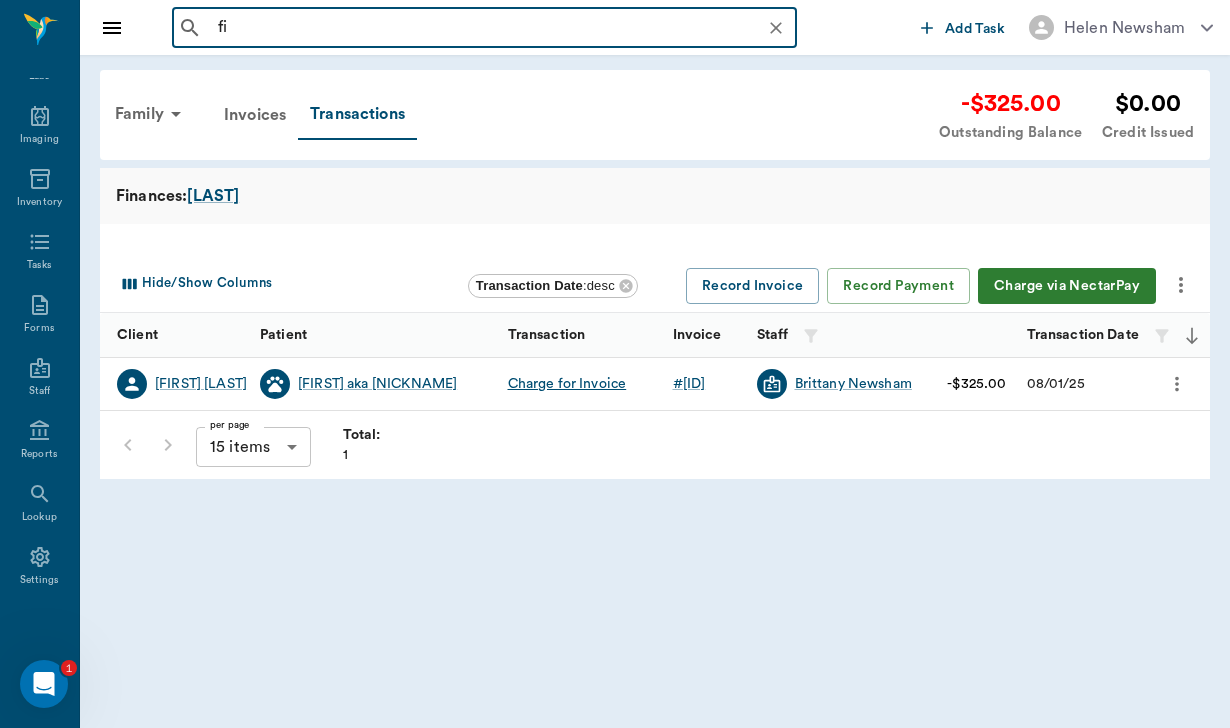 type on "fis" 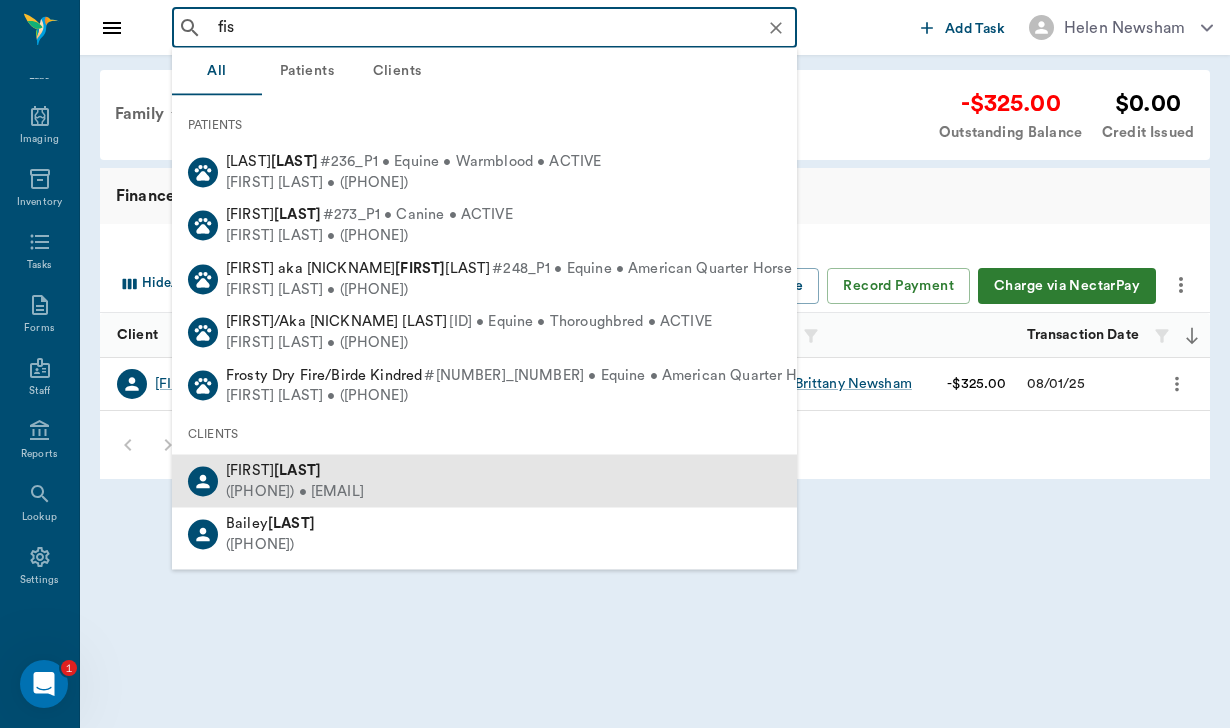 click on "[FIRST]  [LAST] ([PHONE])   • [EMAIL]" at bounding box center (484, 481) 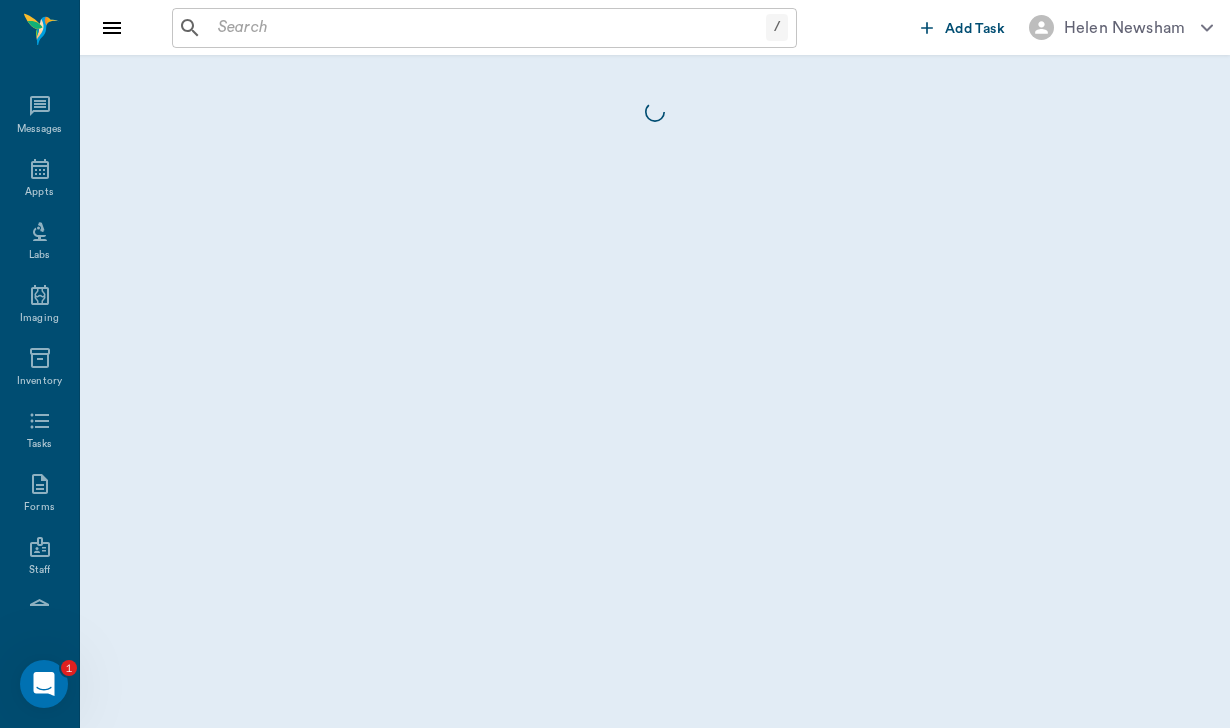 scroll, scrollTop: 184, scrollLeft: 0, axis: vertical 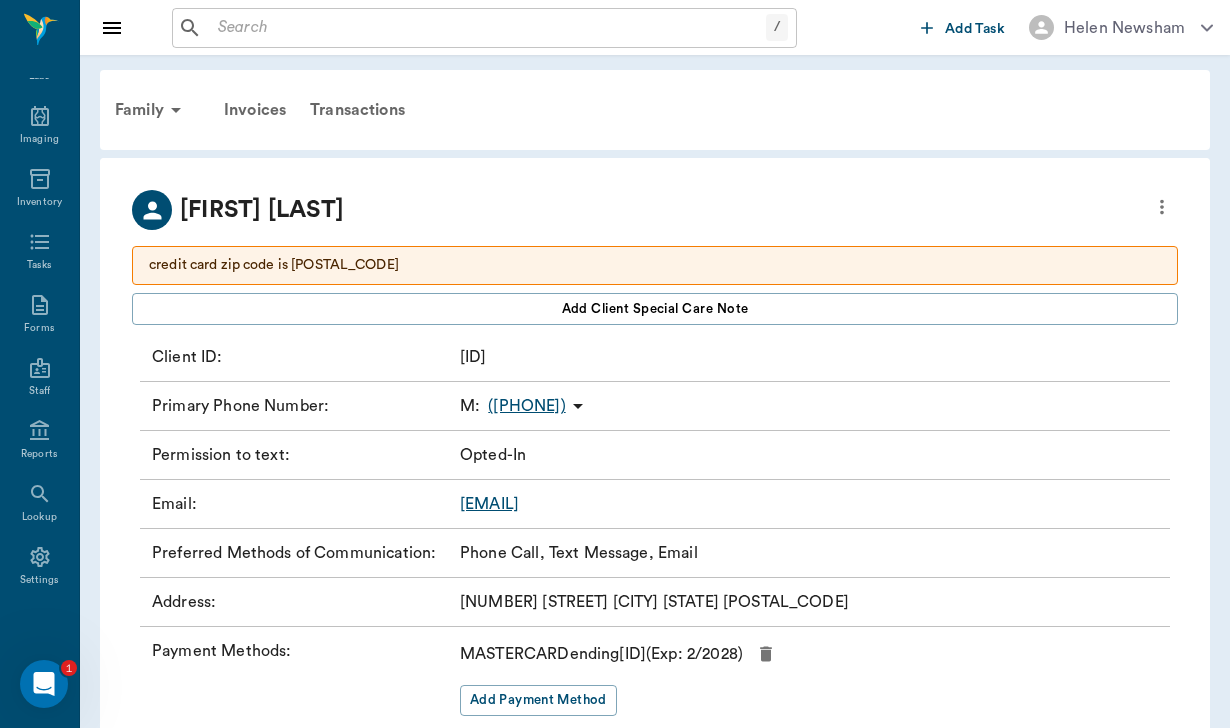 click at bounding box center [488, 28] 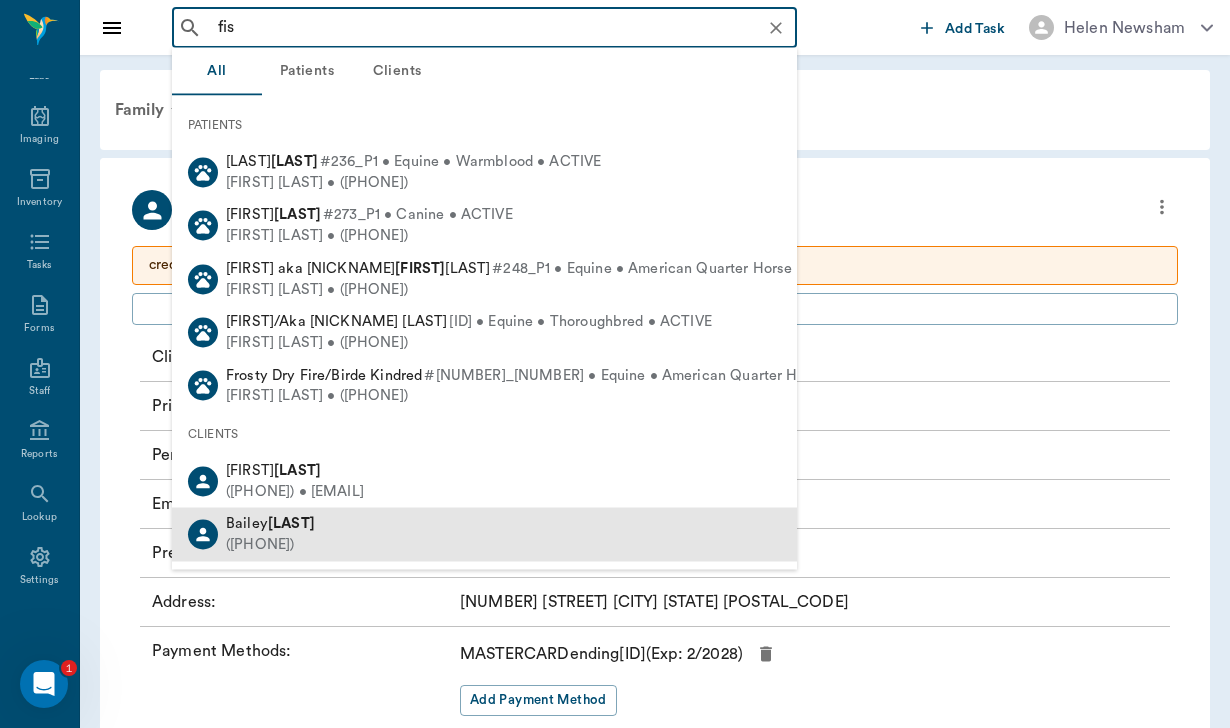click on "([PHONE])" at bounding box center [270, 545] 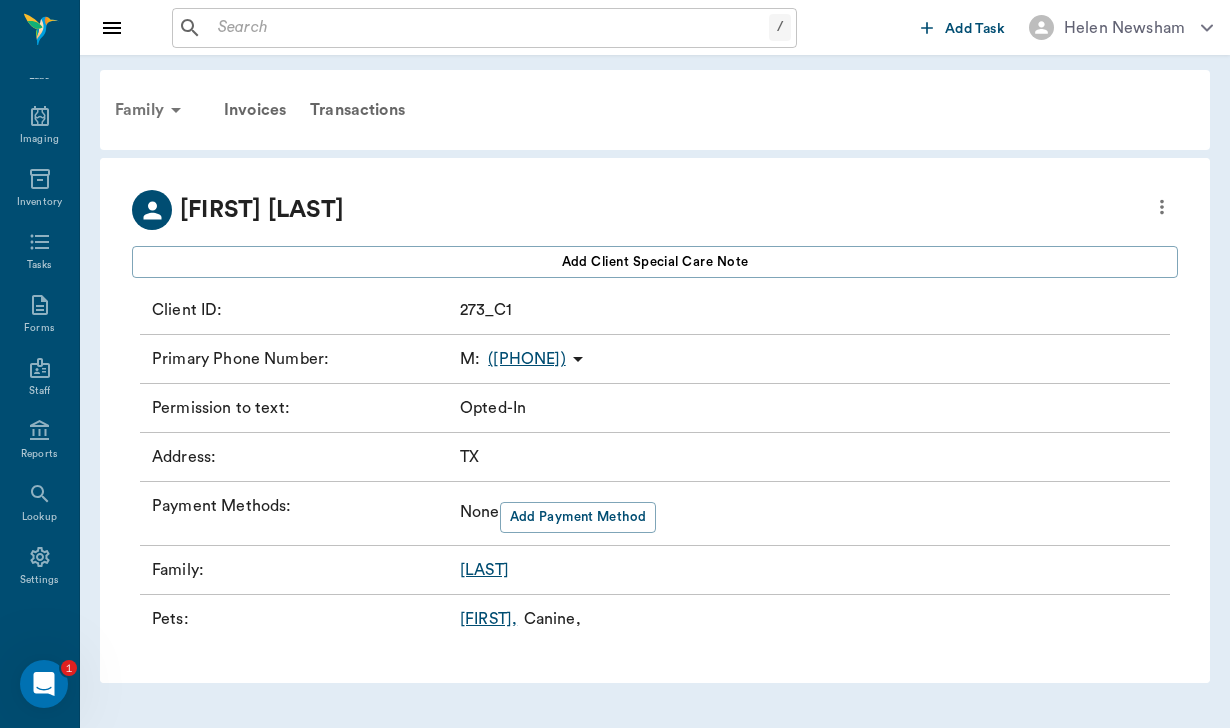 click on "Family" at bounding box center (151, 110) 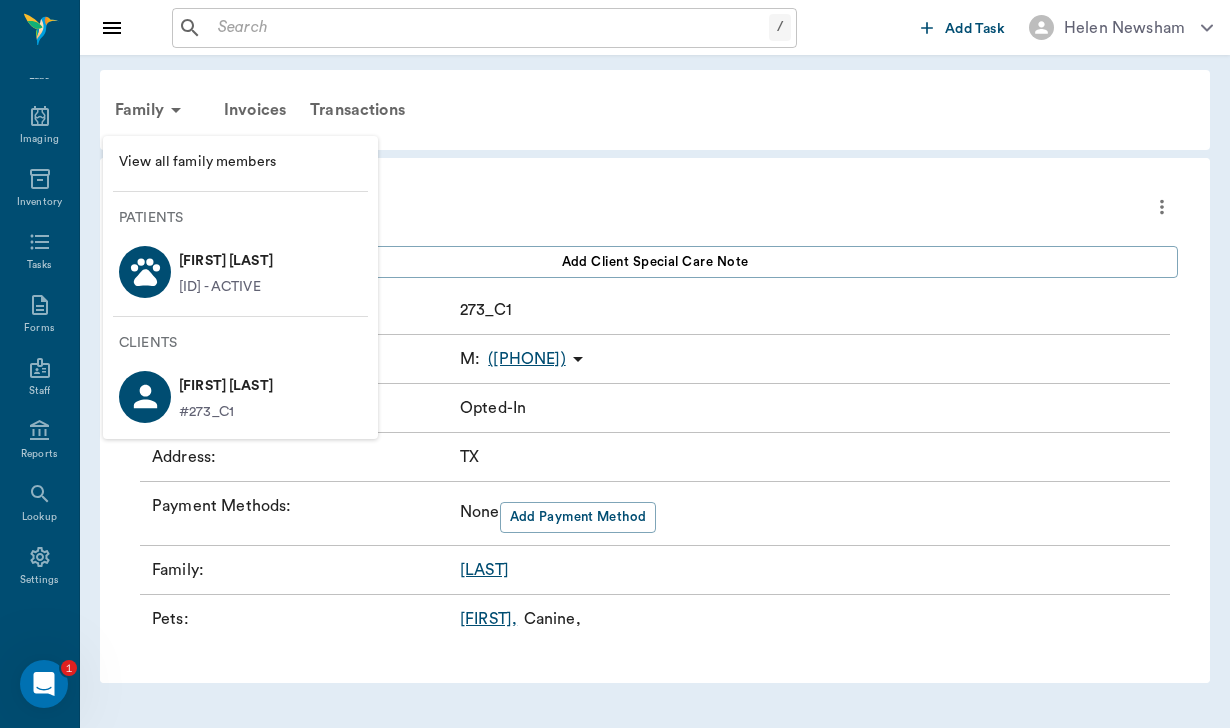 click on "[FIRST] [LAST]" at bounding box center [226, 261] 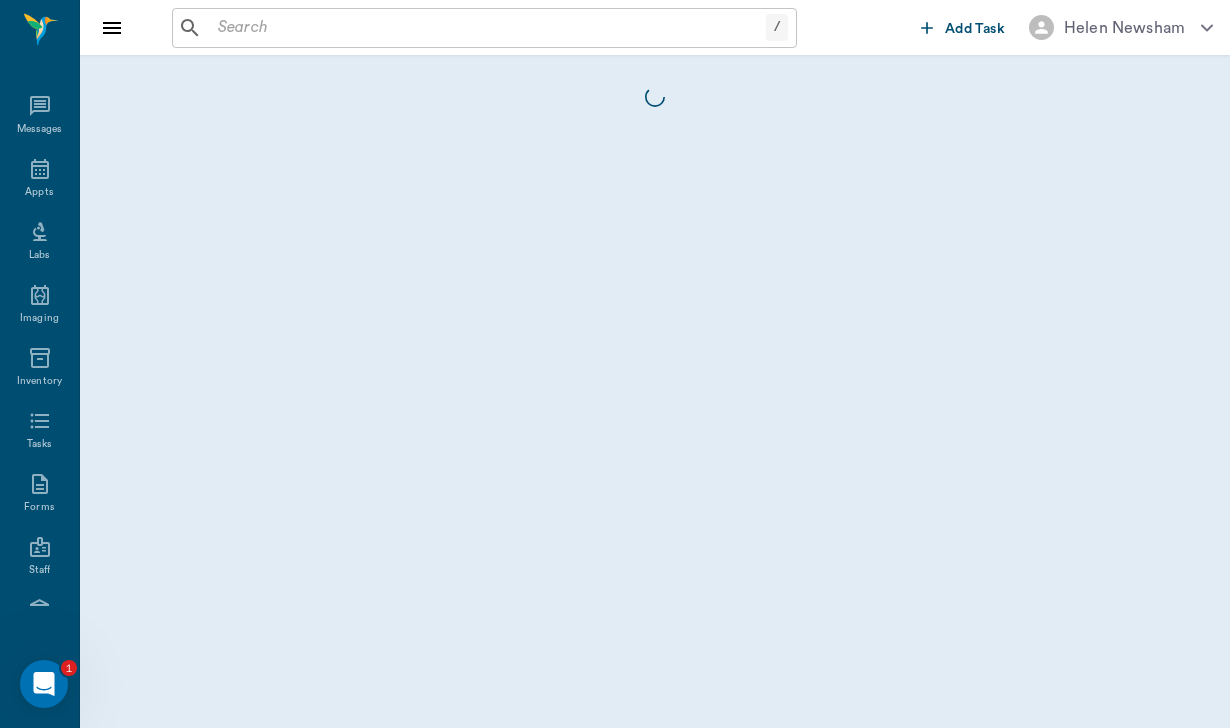 scroll, scrollTop: 184, scrollLeft: 0, axis: vertical 